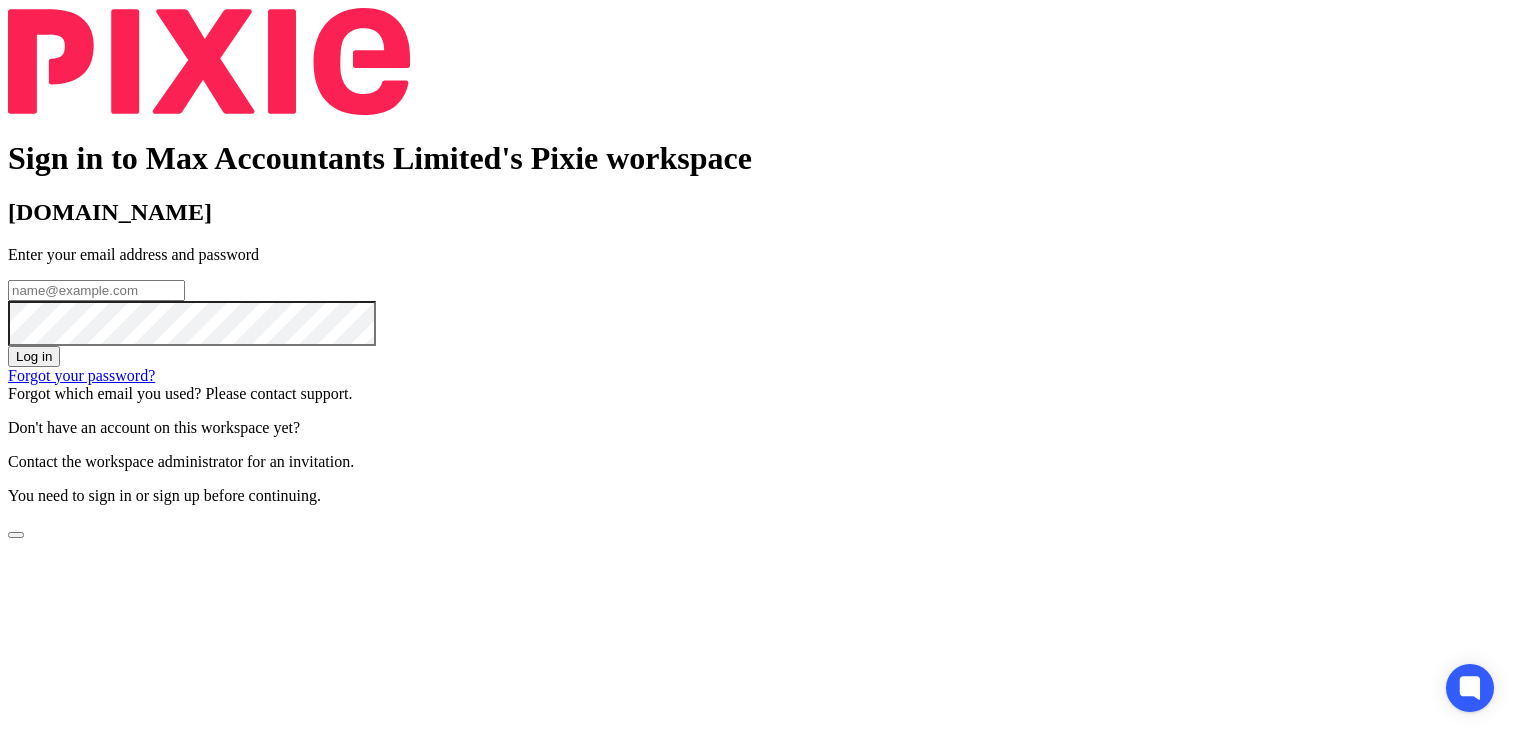 scroll, scrollTop: 0, scrollLeft: 0, axis: both 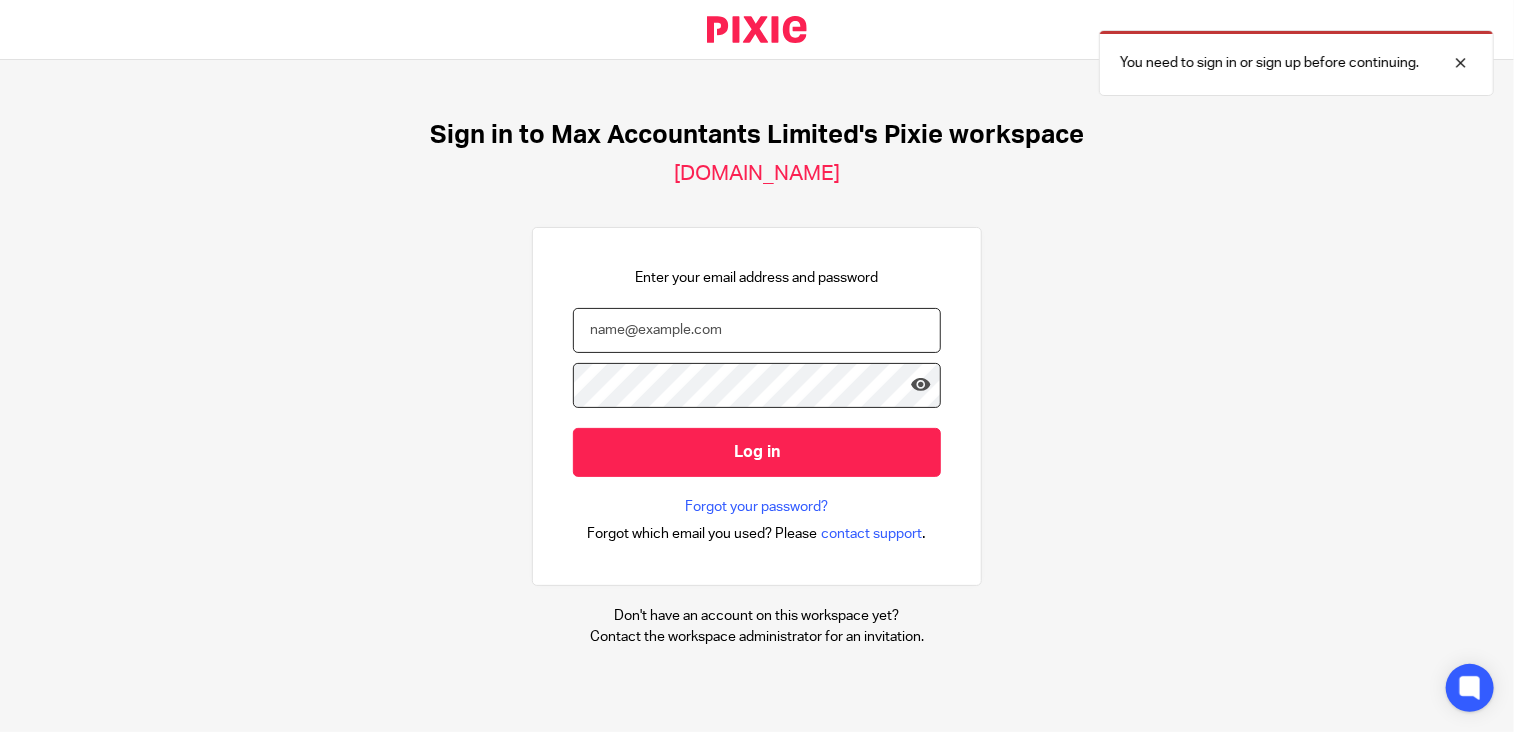 click at bounding box center (757, 330) 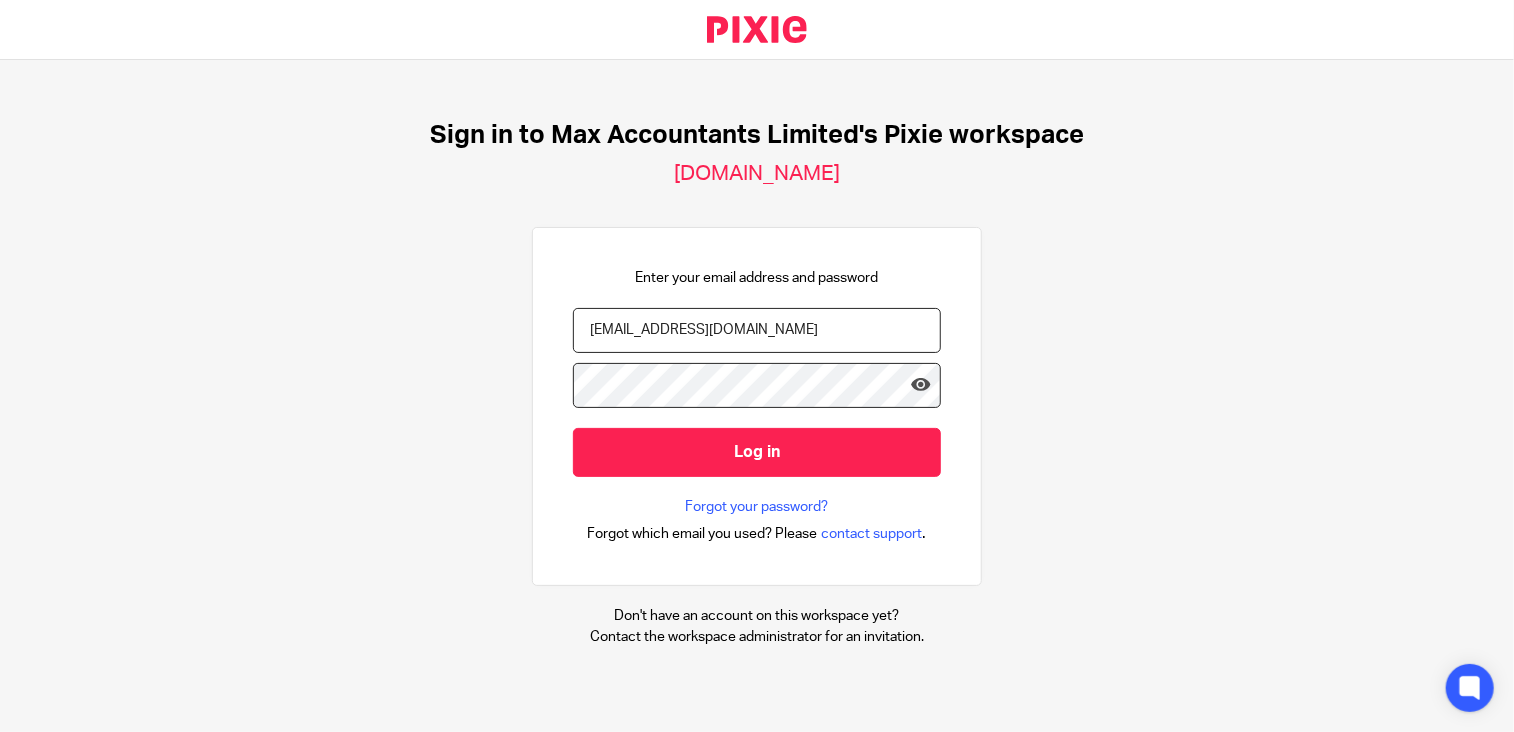 type on "neilb@maxaccountants.co.uk" 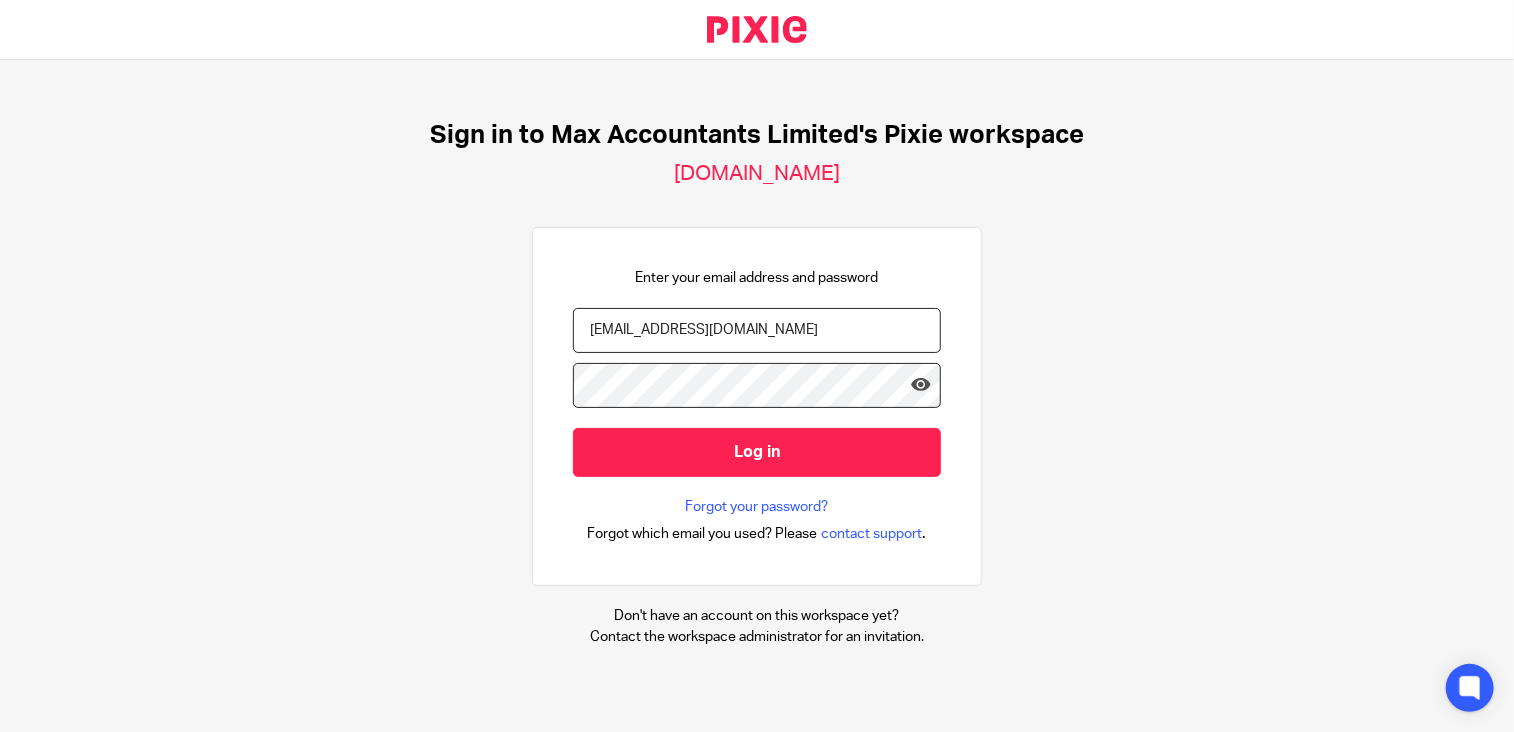 click on "Log in" at bounding box center [757, 452] 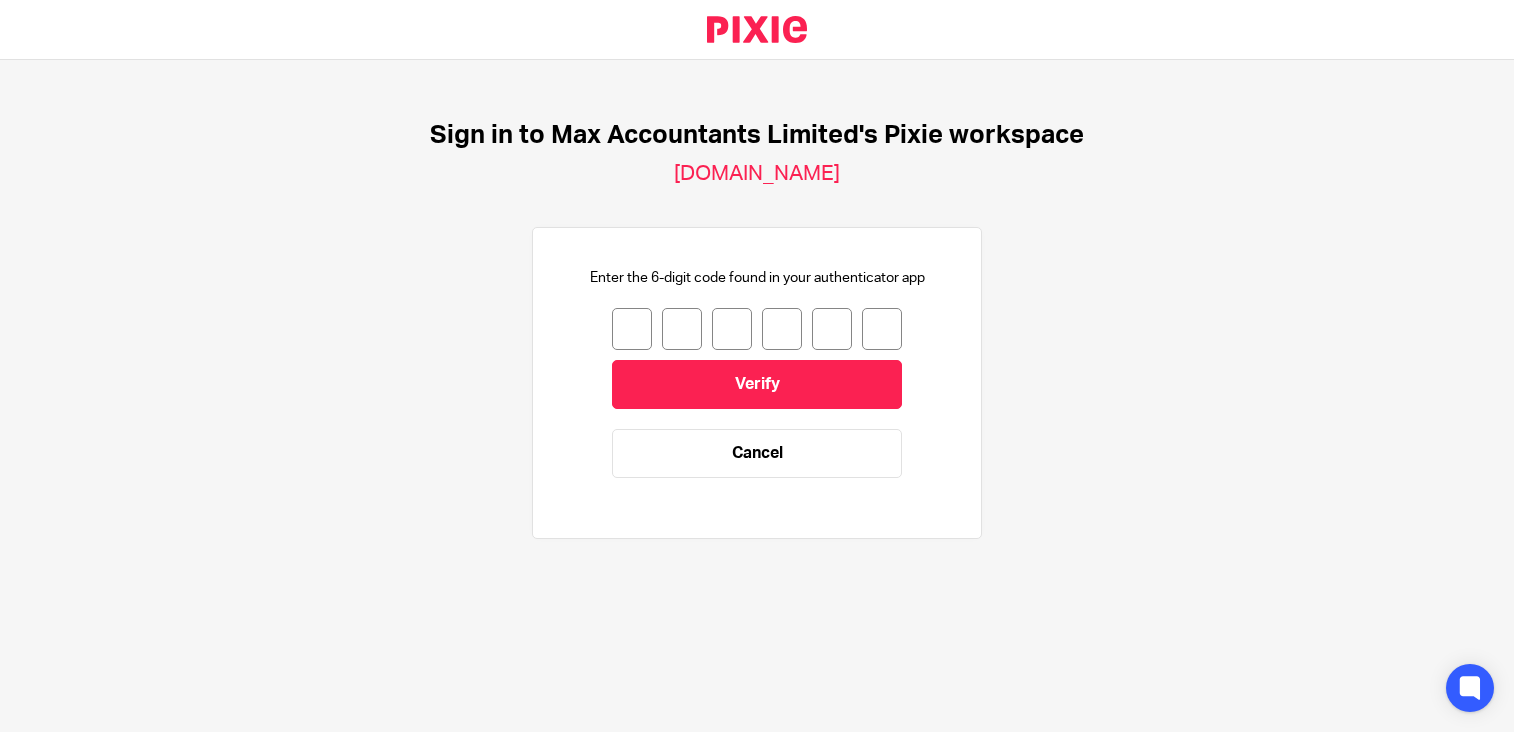 scroll, scrollTop: 0, scrollLeft: 0, axis: both 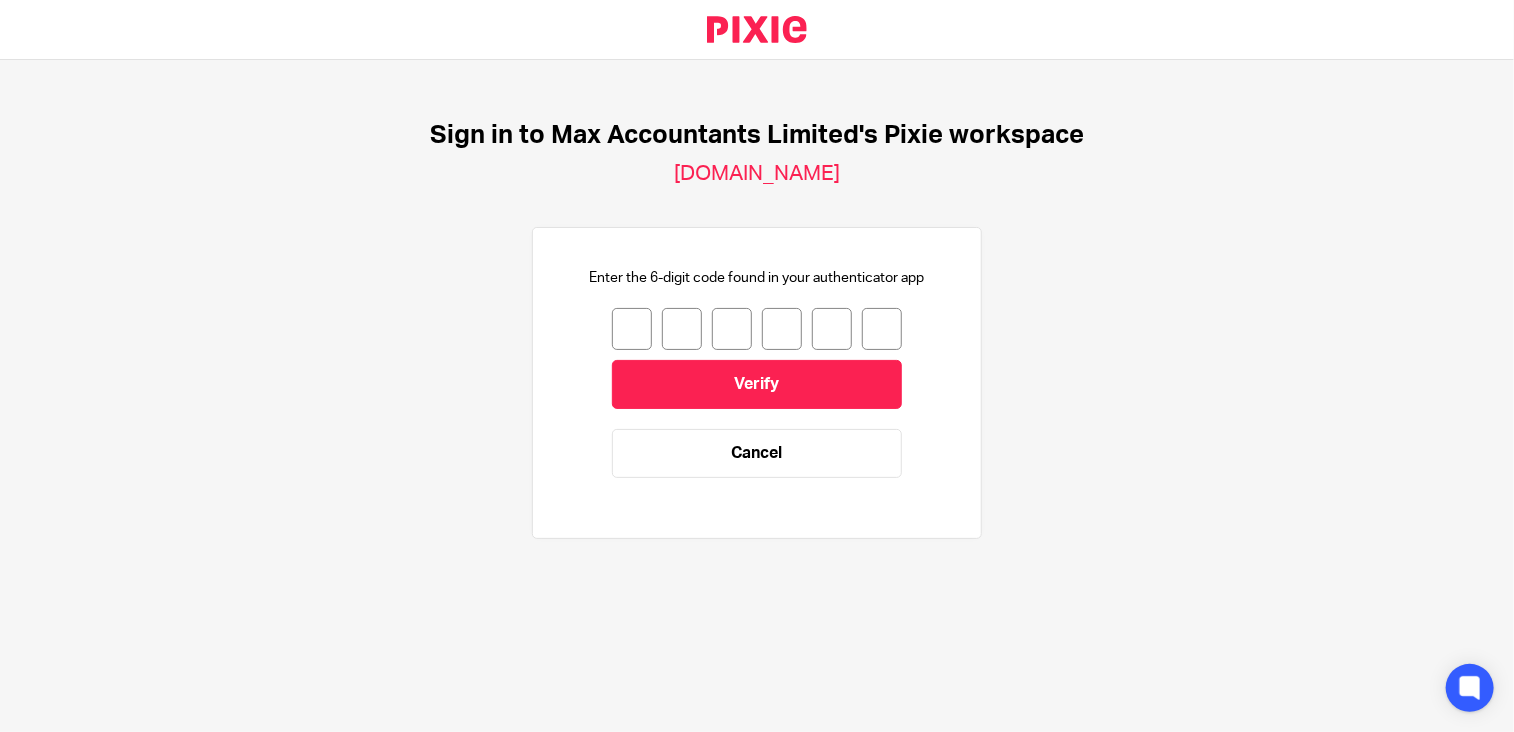 click at bounding box center [632, 329] 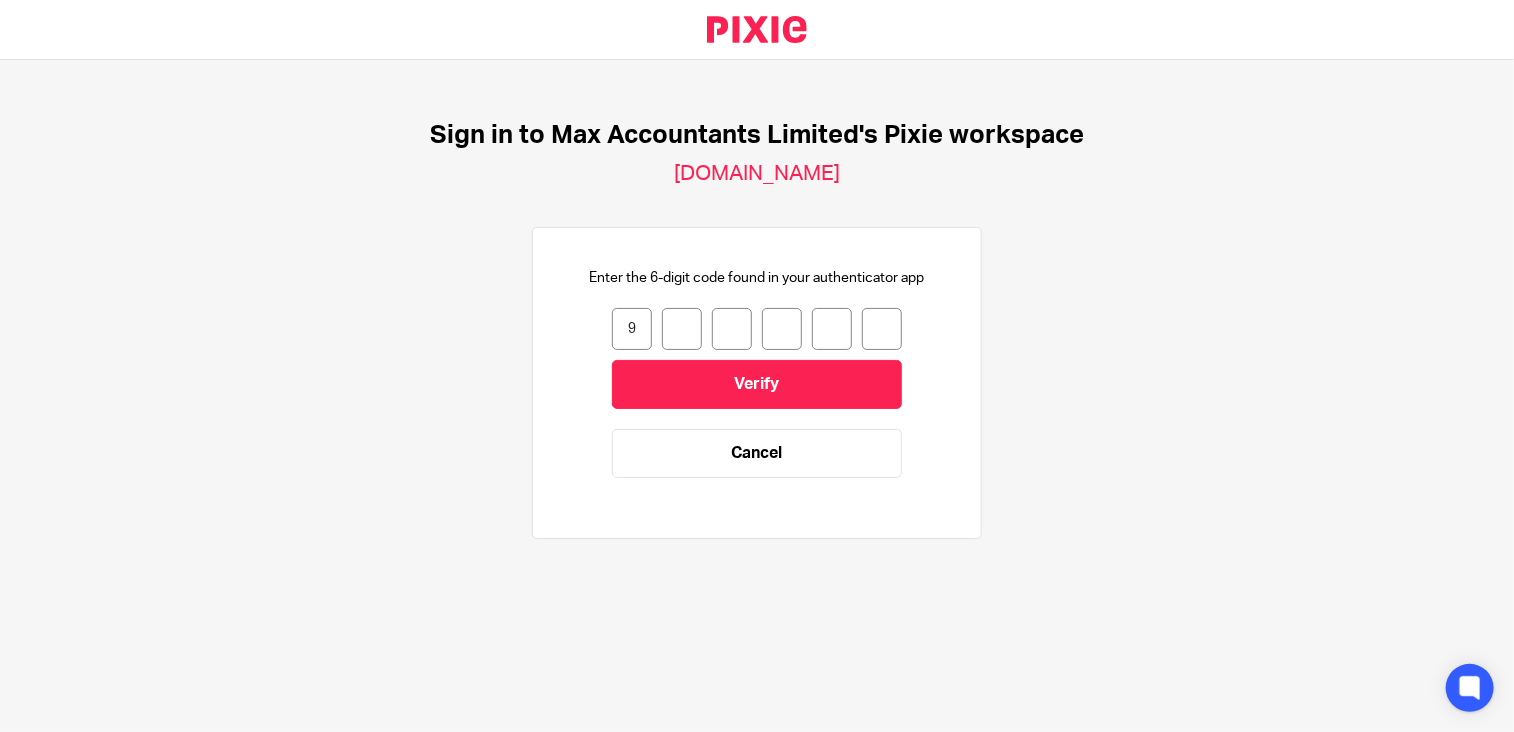 type on "7" 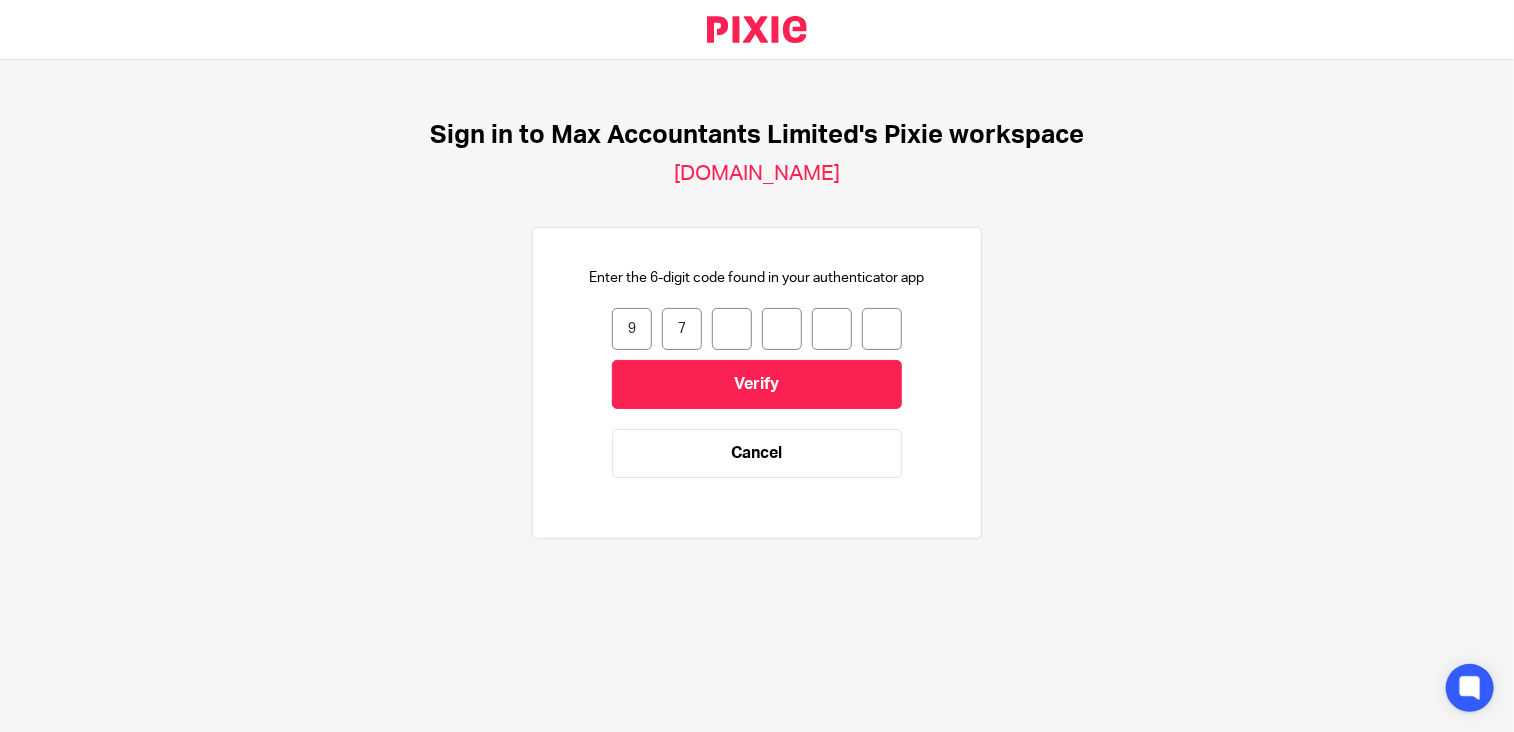 type on "9" 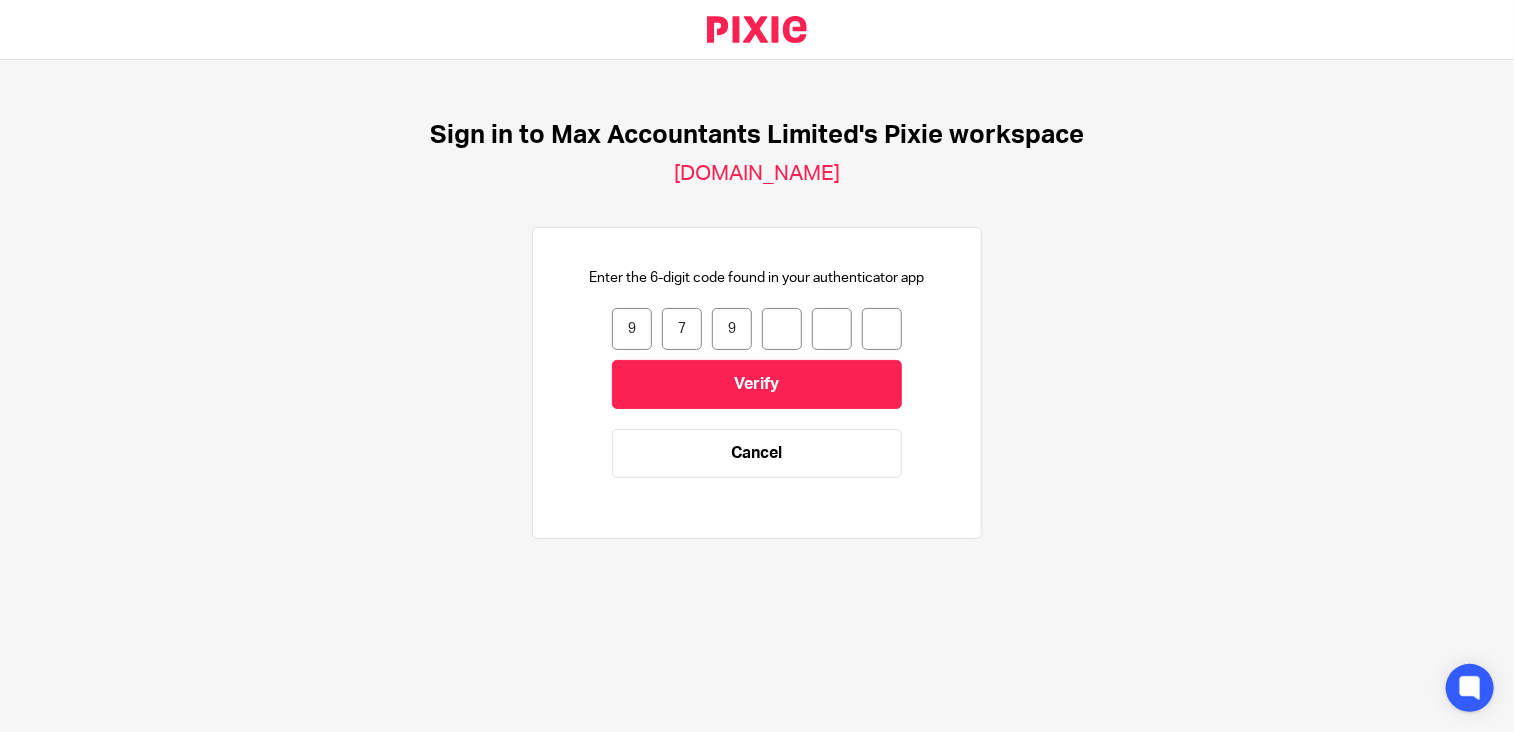 type on "8" 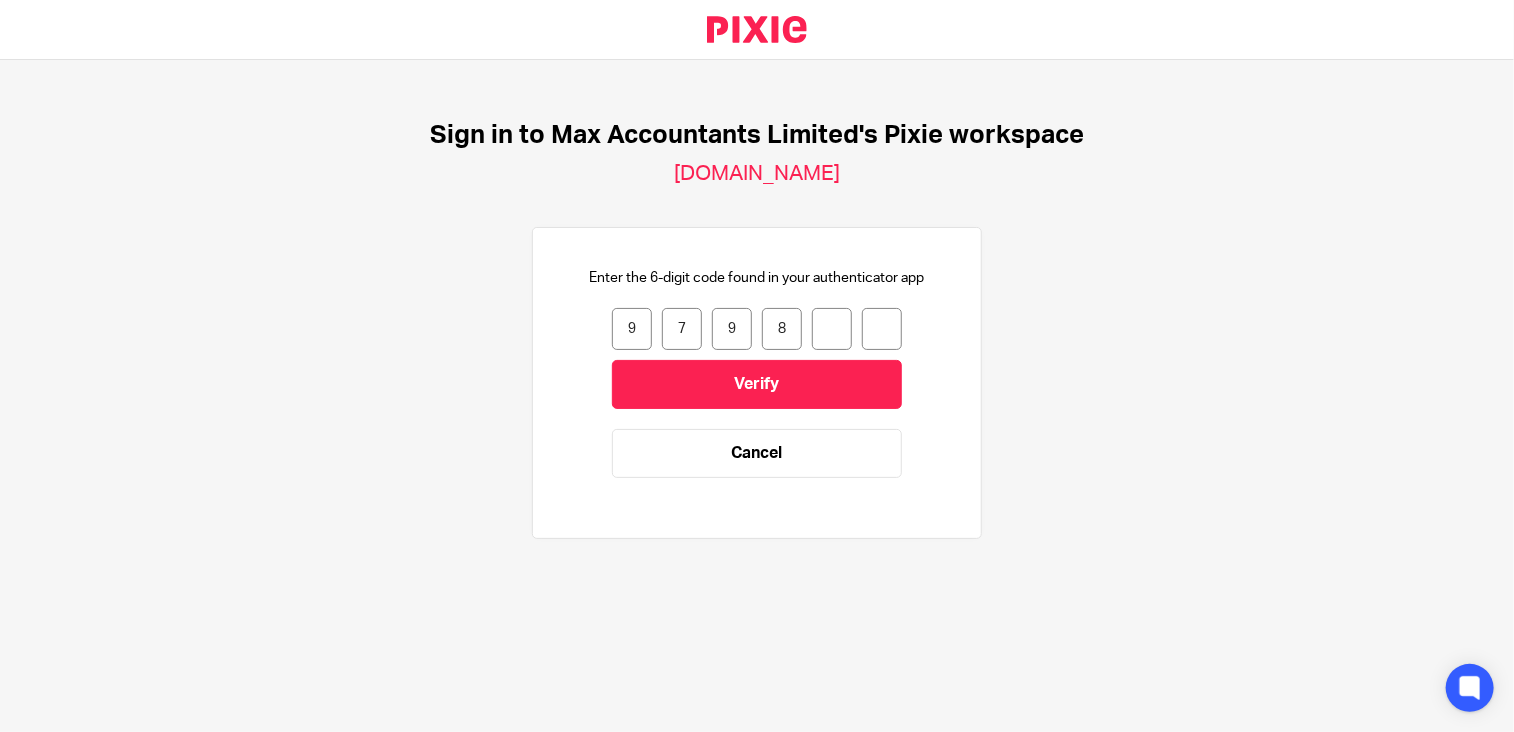 type on "4" 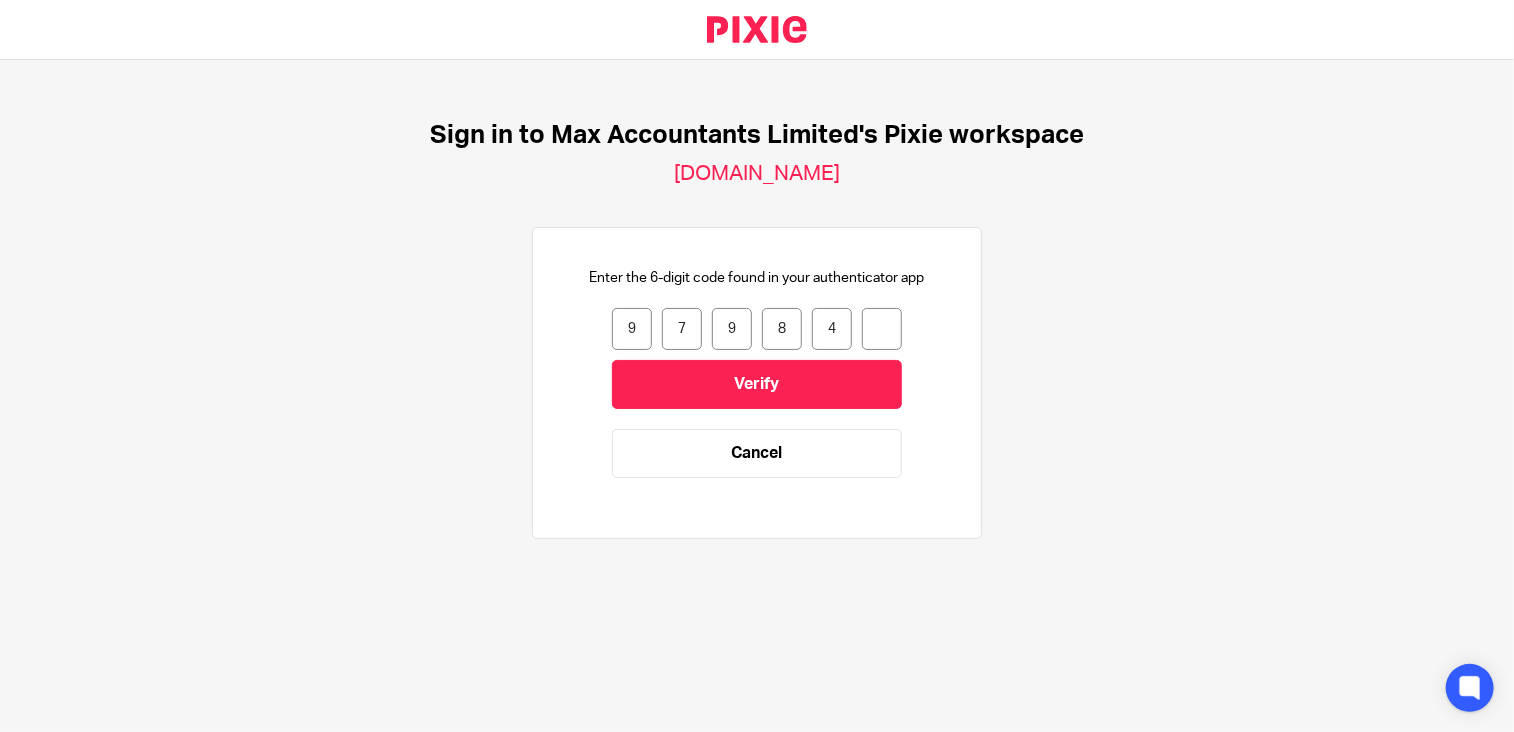 type on "6" 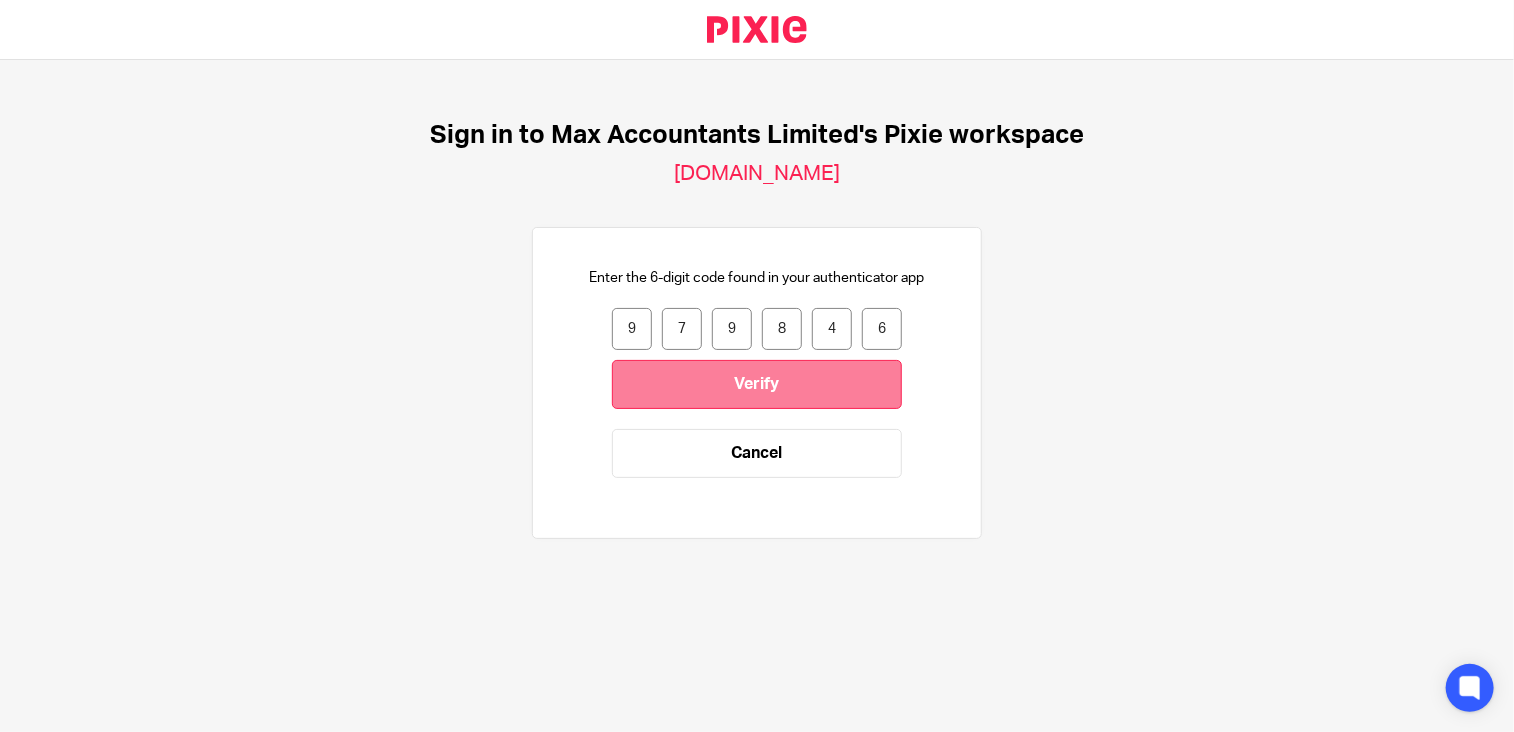 click on "Verify" at bounding box center (757, 384) 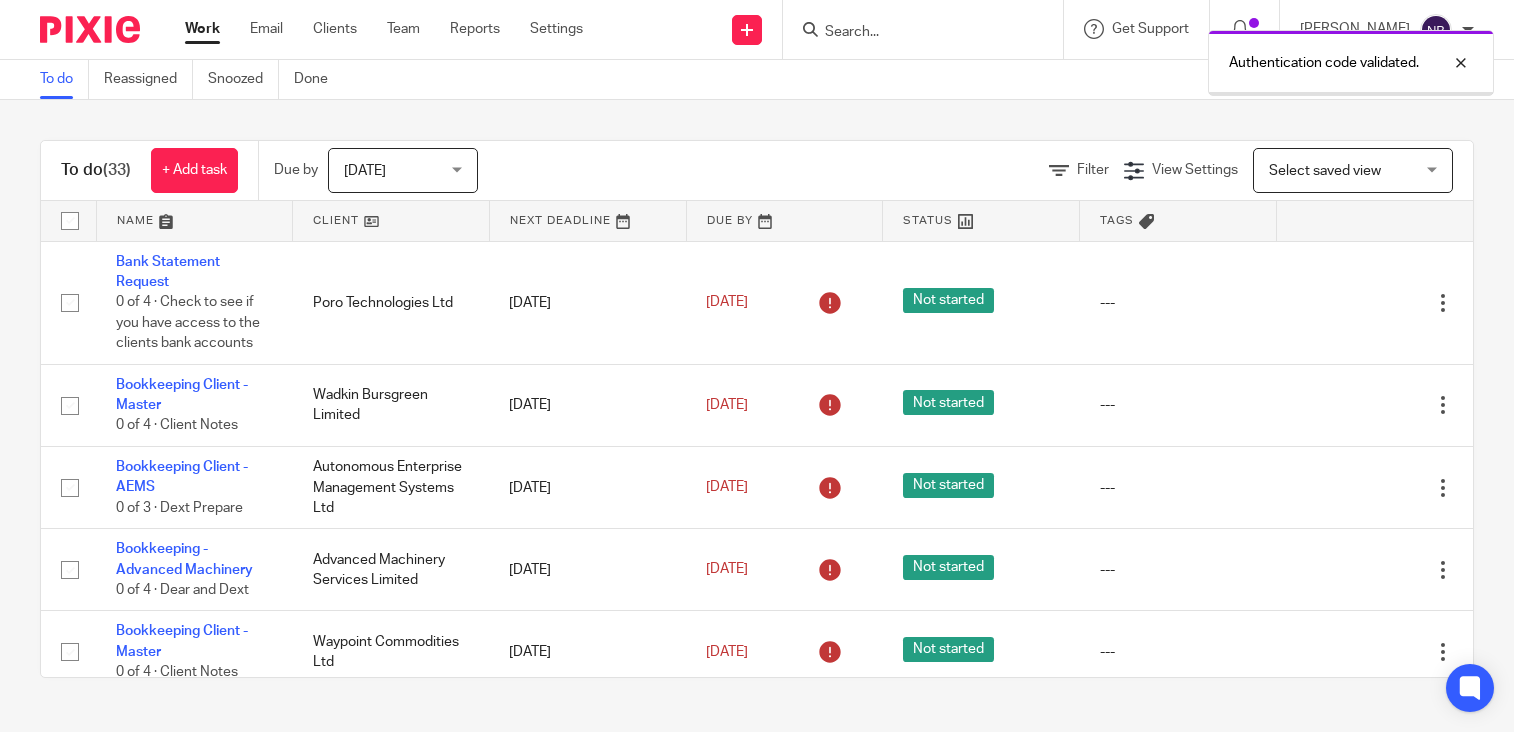 scroll, scrollTop: 0, scrollLeft: 0, axis: both 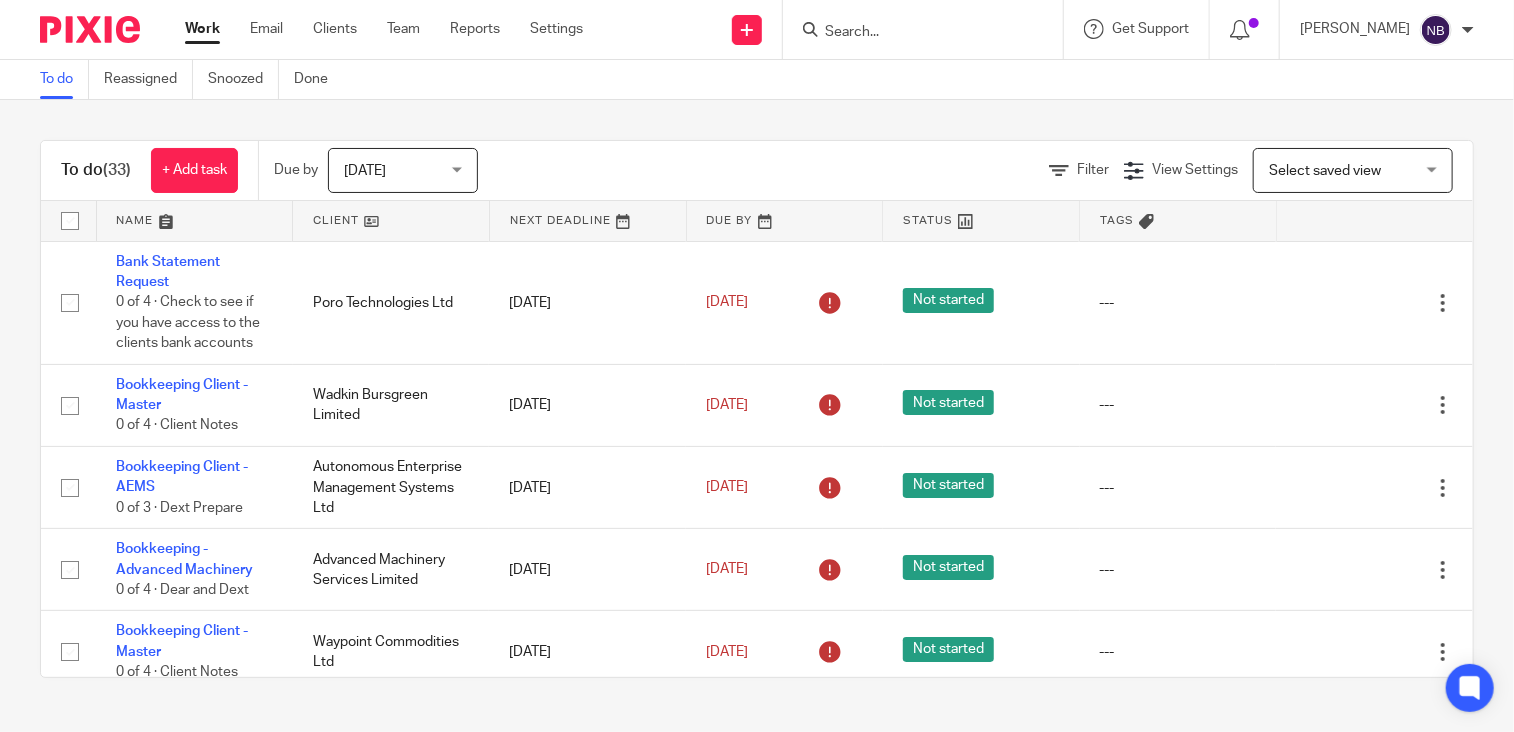 click on "Filter" at bounding box center [1093, 170] 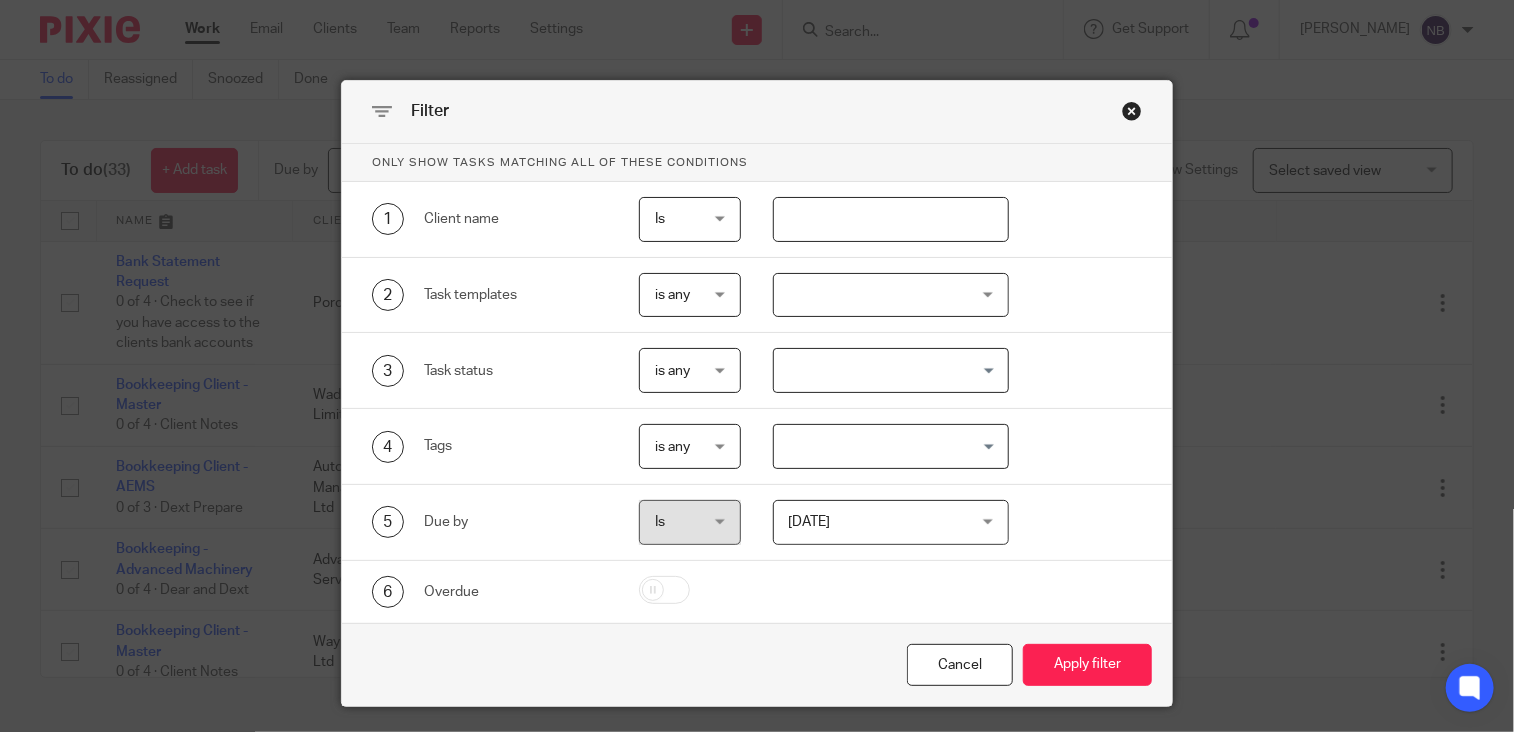 click at bounding box center (891, 219) 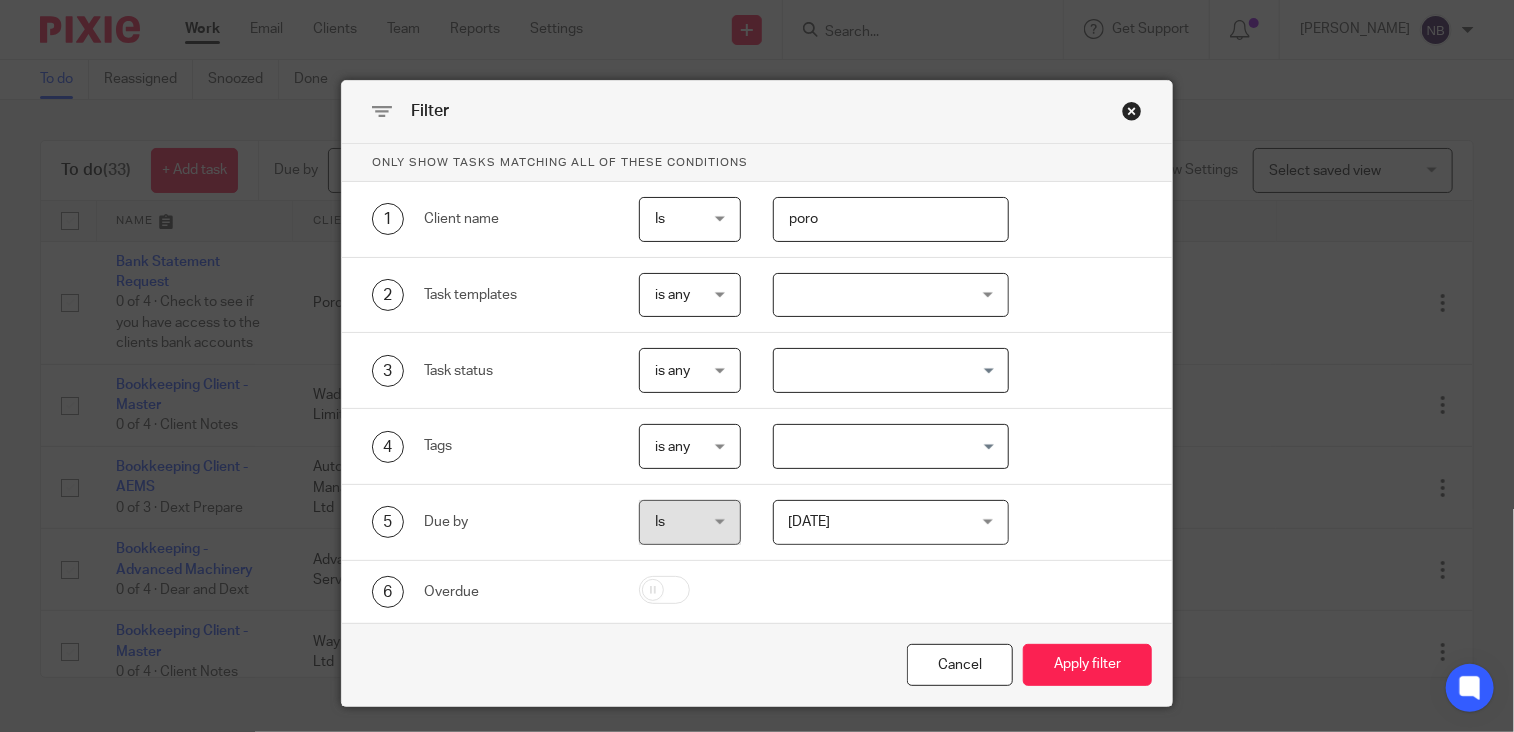 type on "poro" 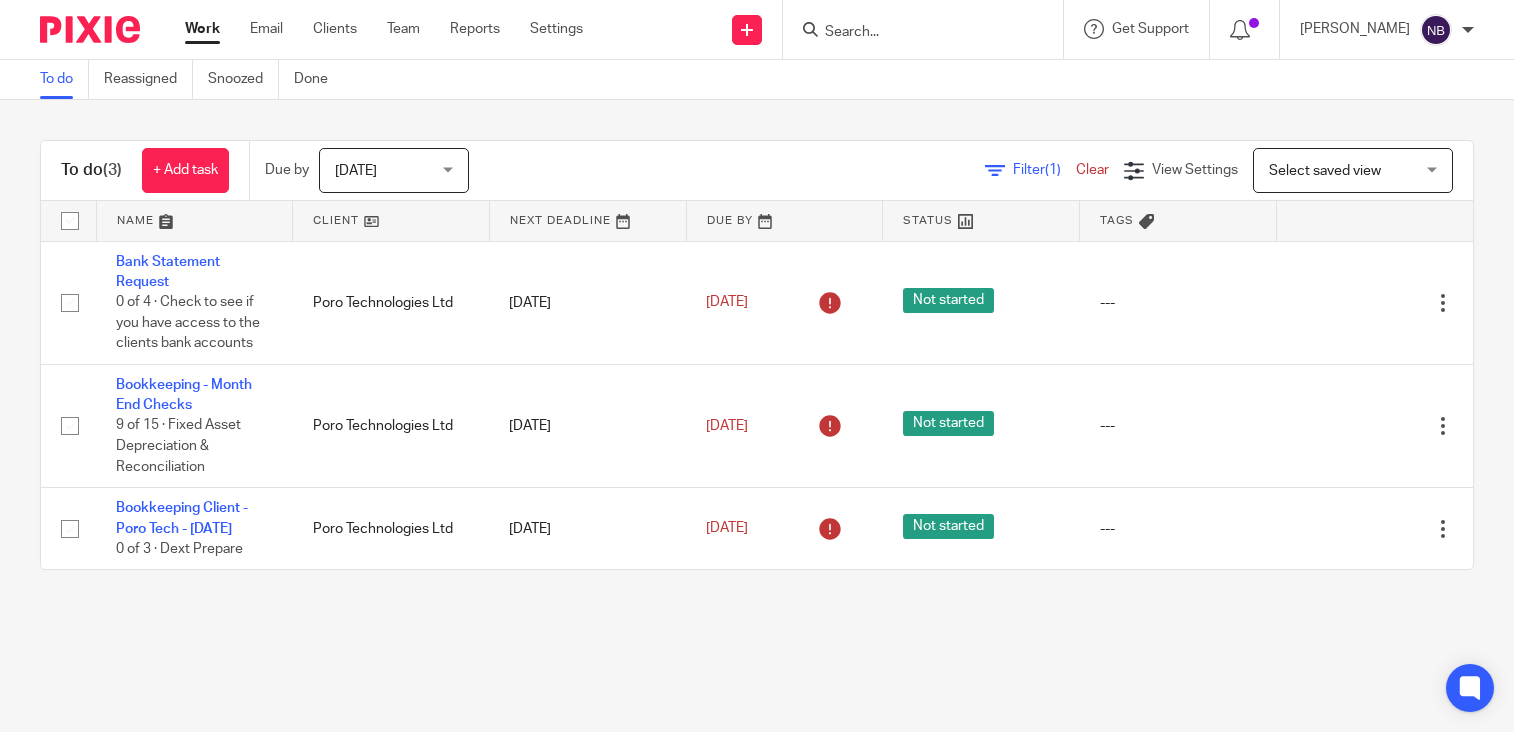 scroll, scrollTop: 0, scrollLeft: 0, axis: both 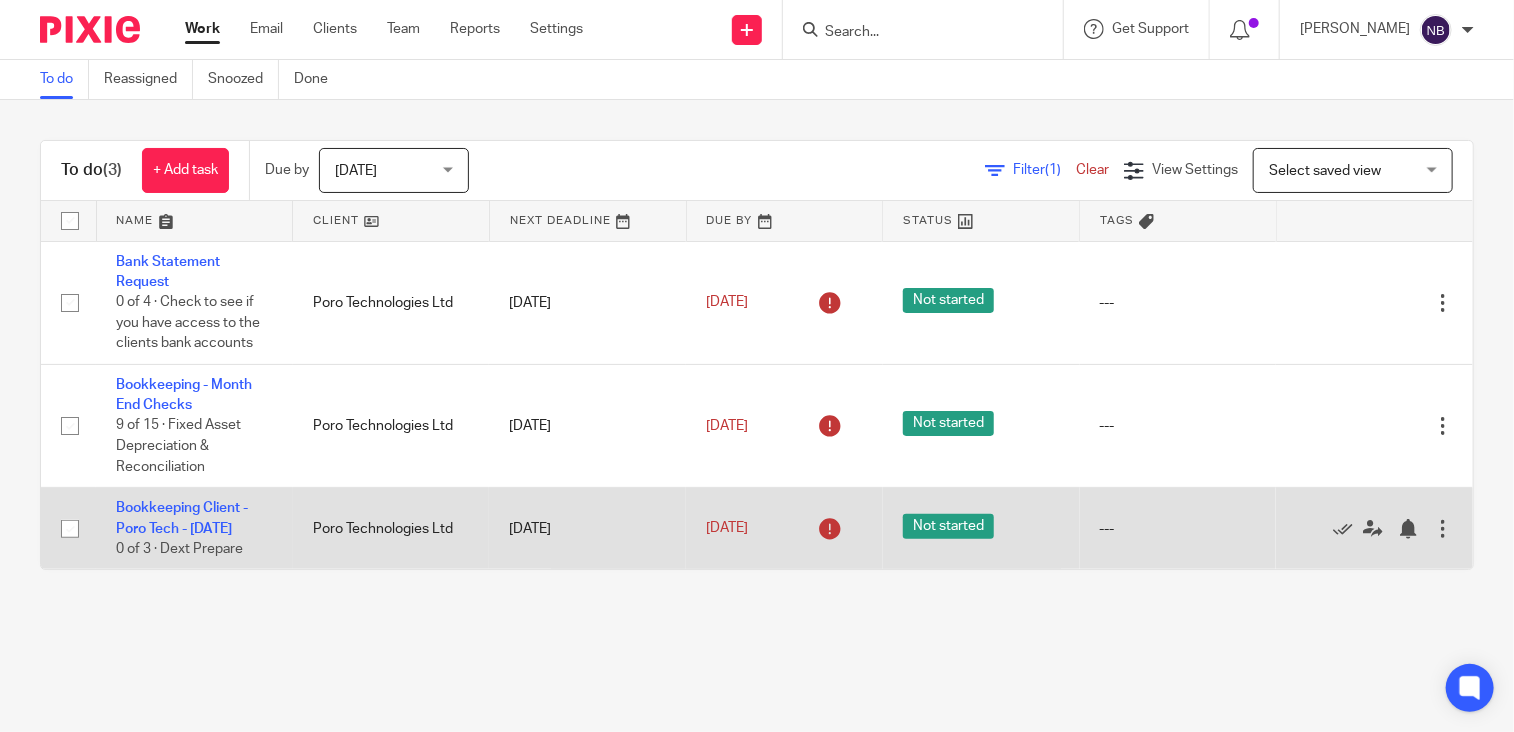 click at bounding box center [70, 529] 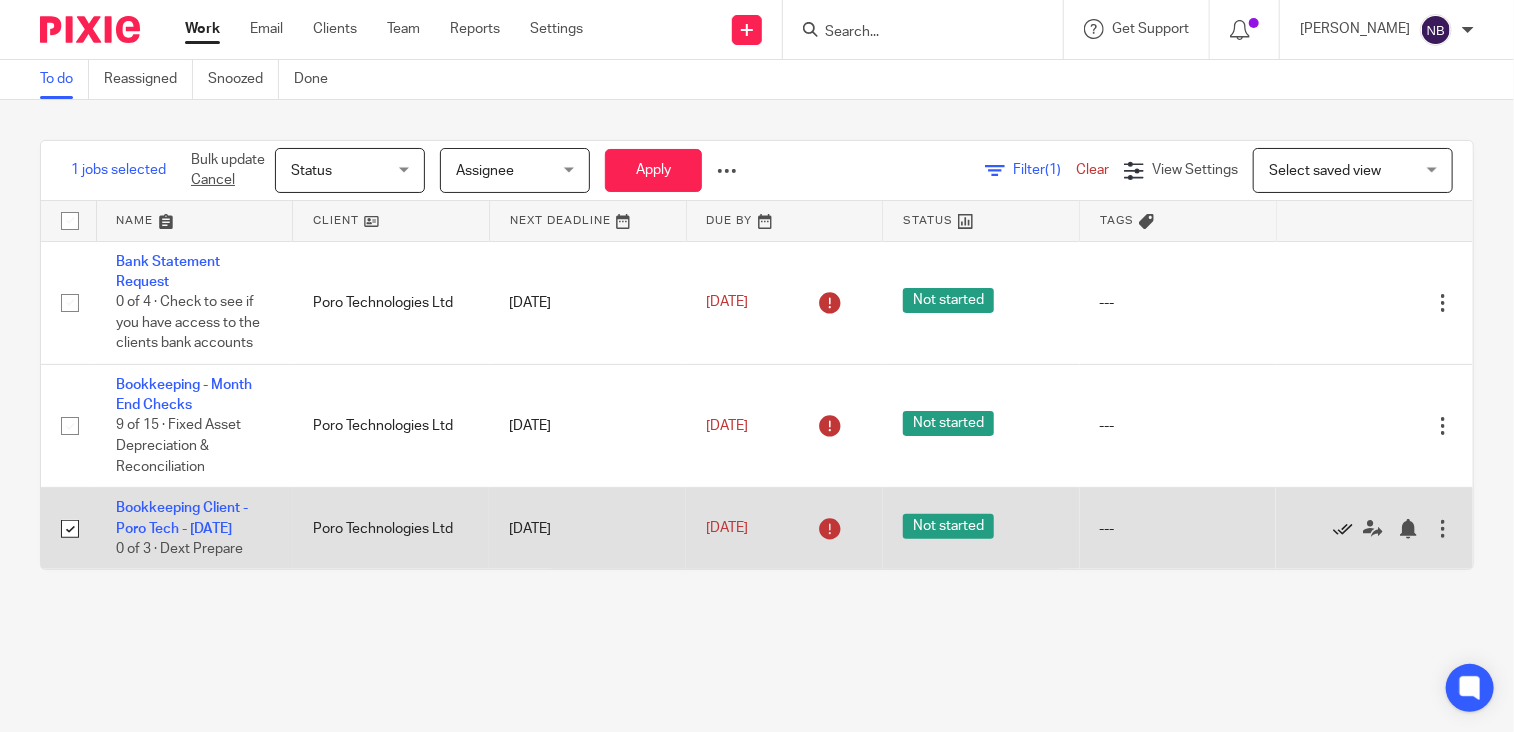 click at bounding box center [1343, 529] 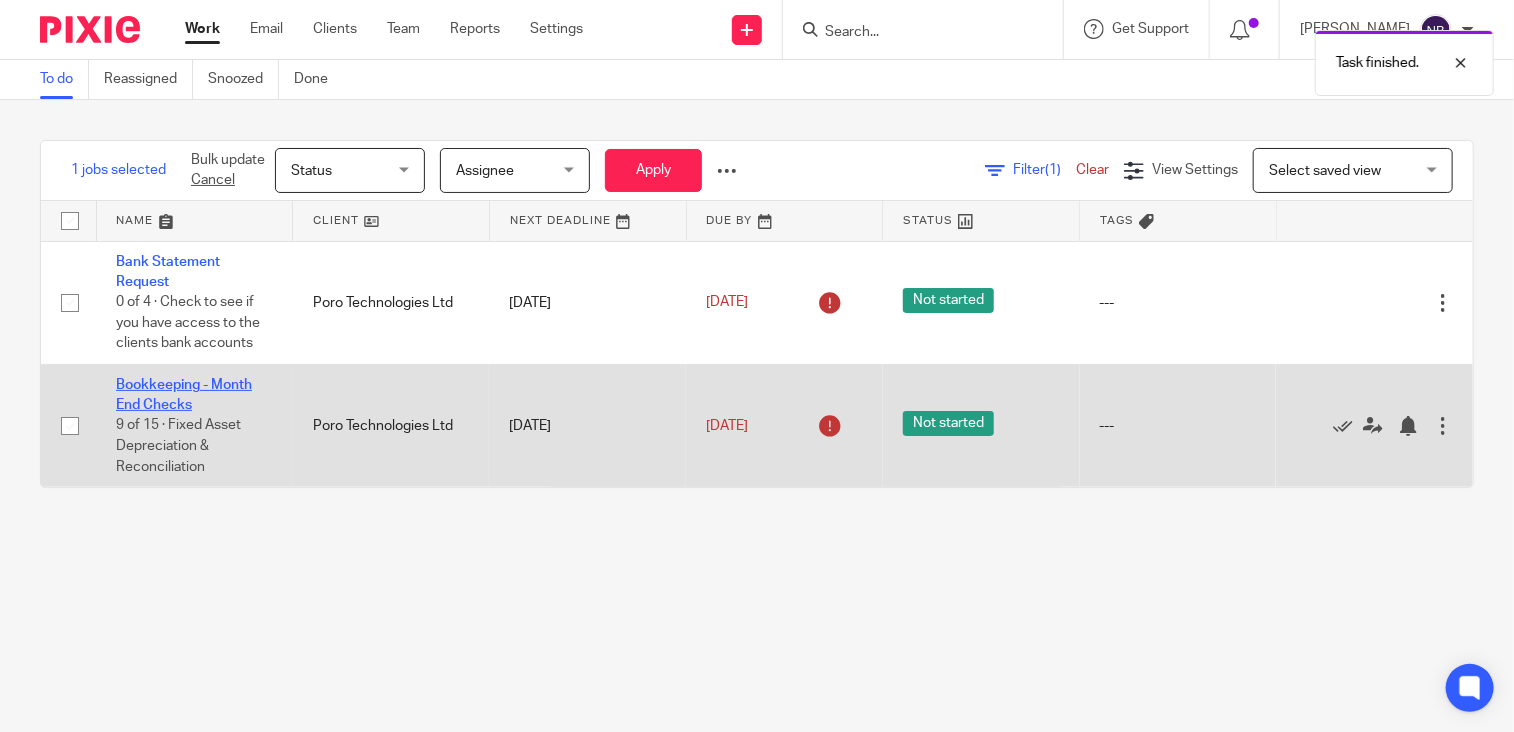 click on "Bookkeeping - Month End Checks" at bounding box center (184, 395) 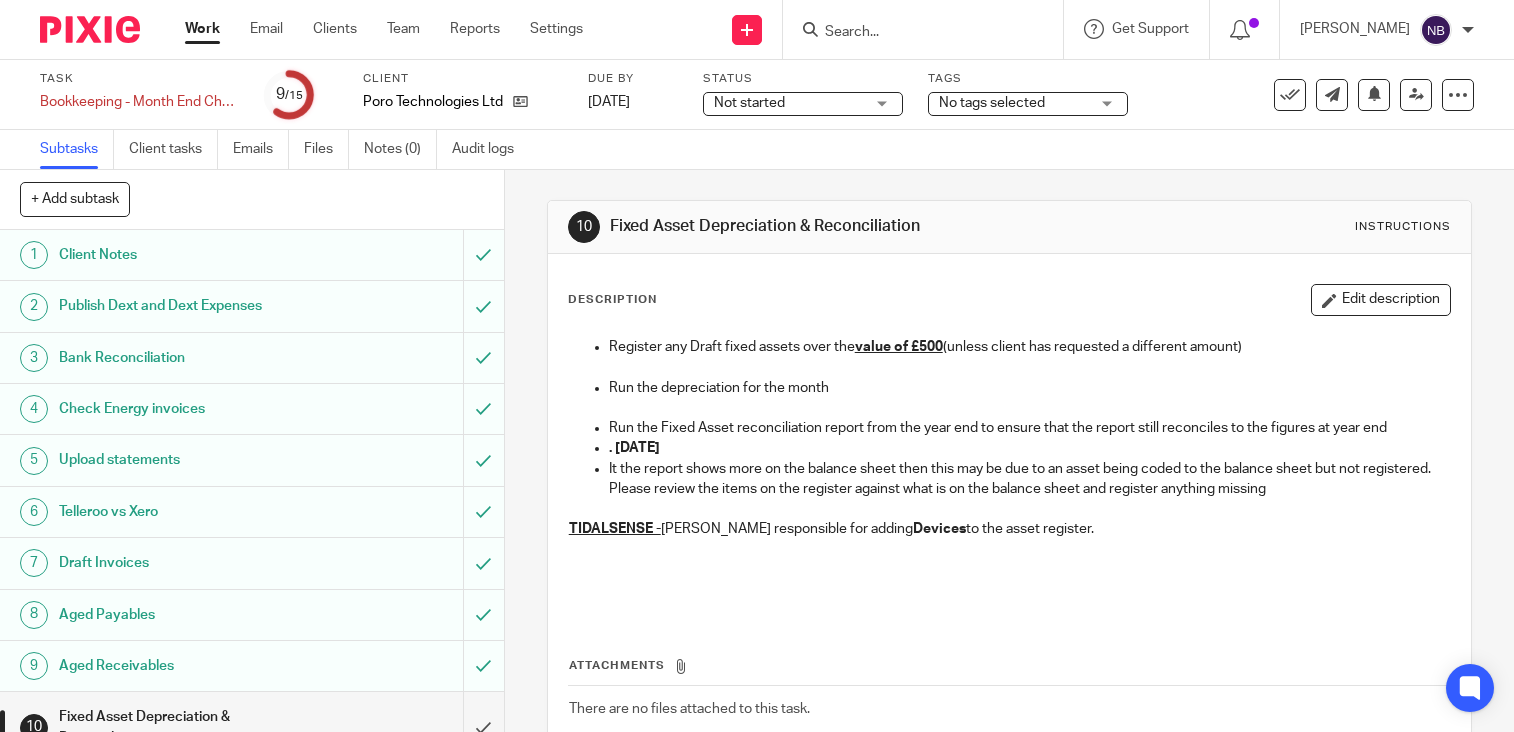 scroll, scrollTop: 0, scrollLeft: 0, axis: both 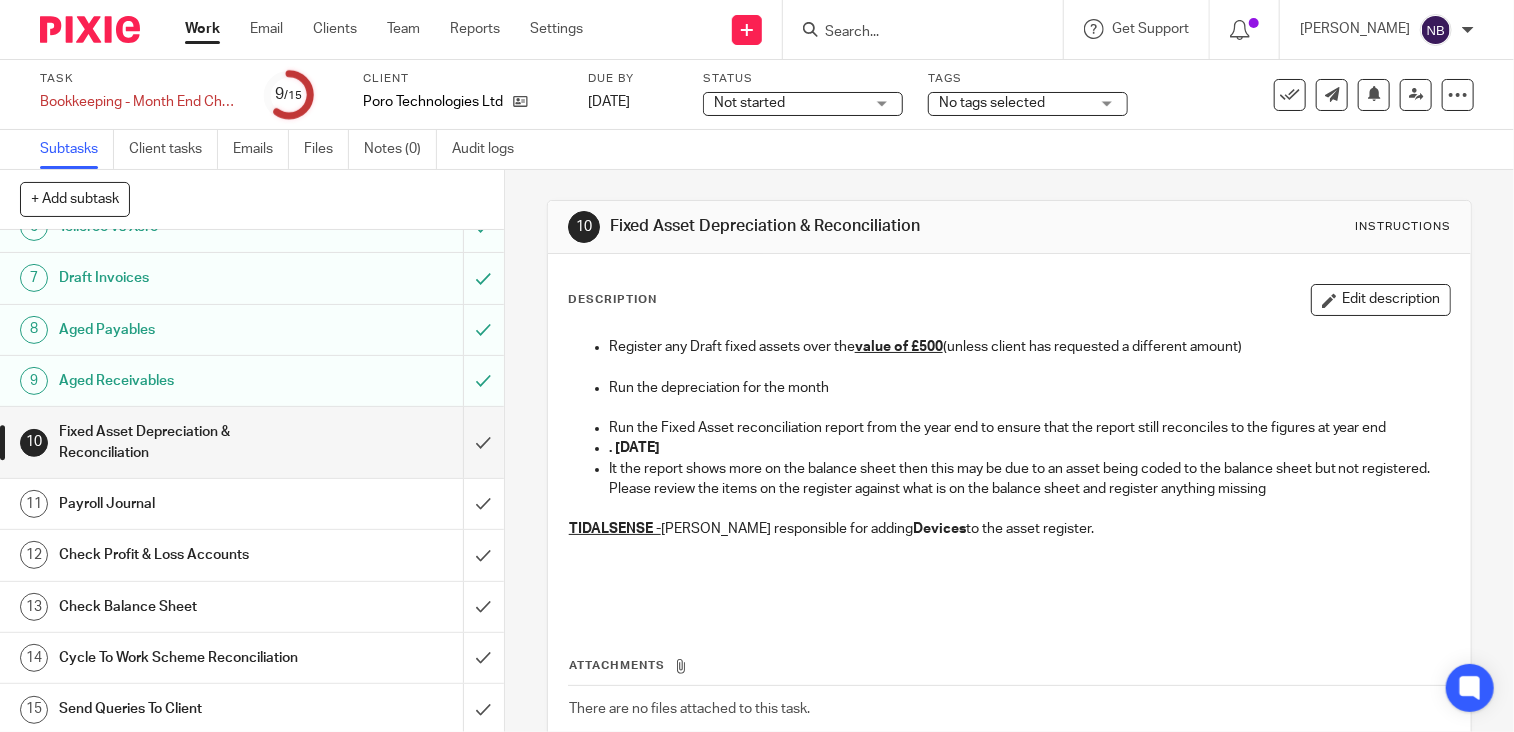 click on "Work" at bounding box center (202, 29) 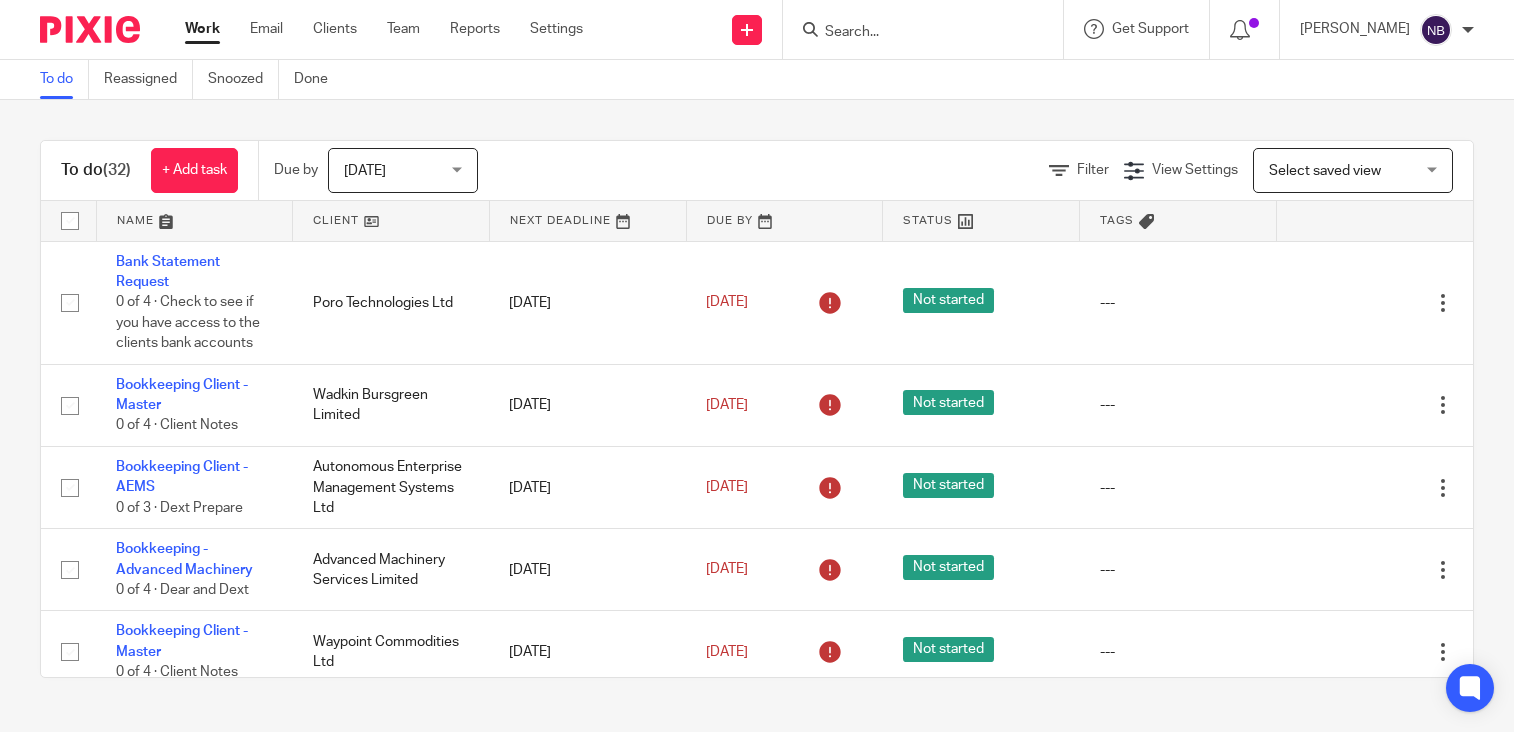 scroll, scrollTop: 0, scrollLeft: 0, axis: both 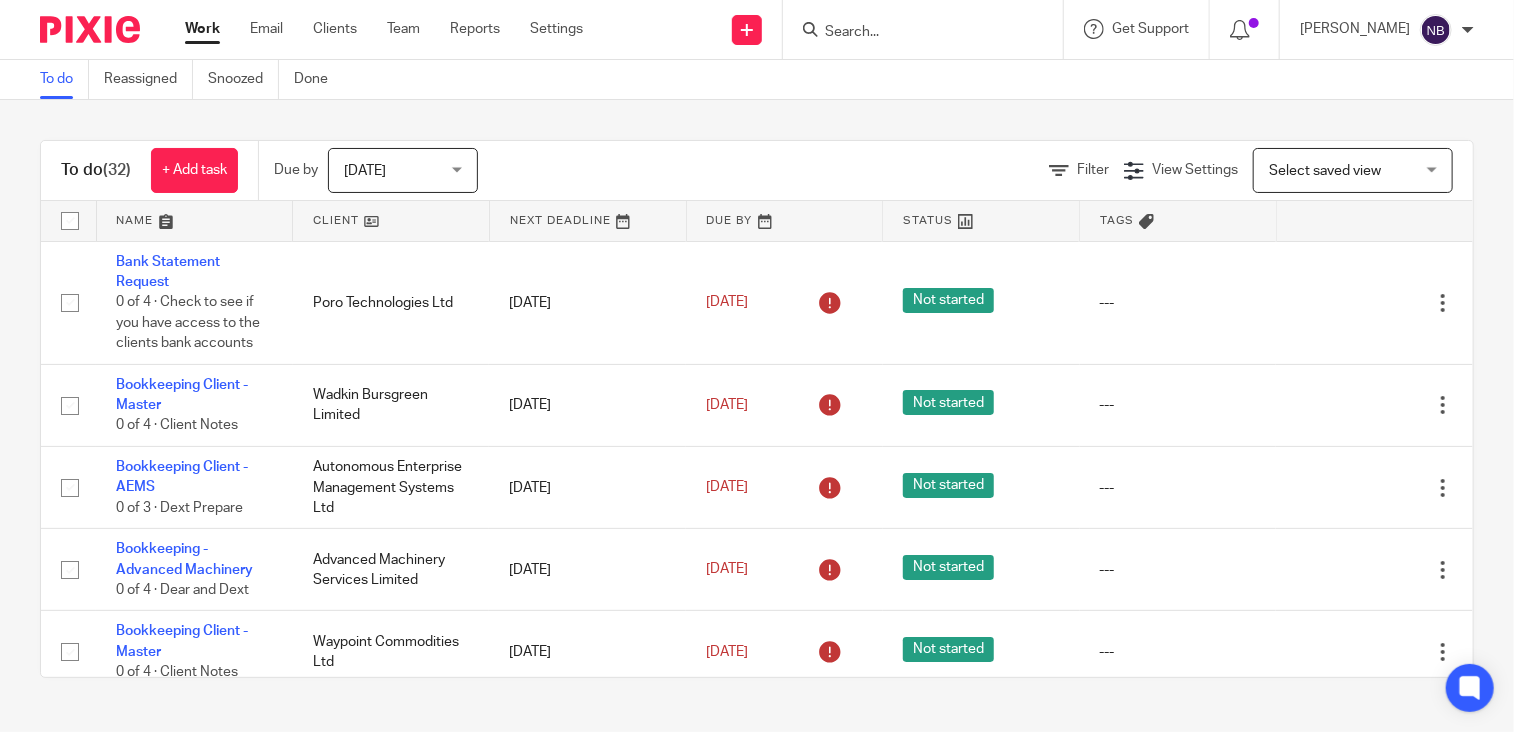 click at bounding box center [913, 33] 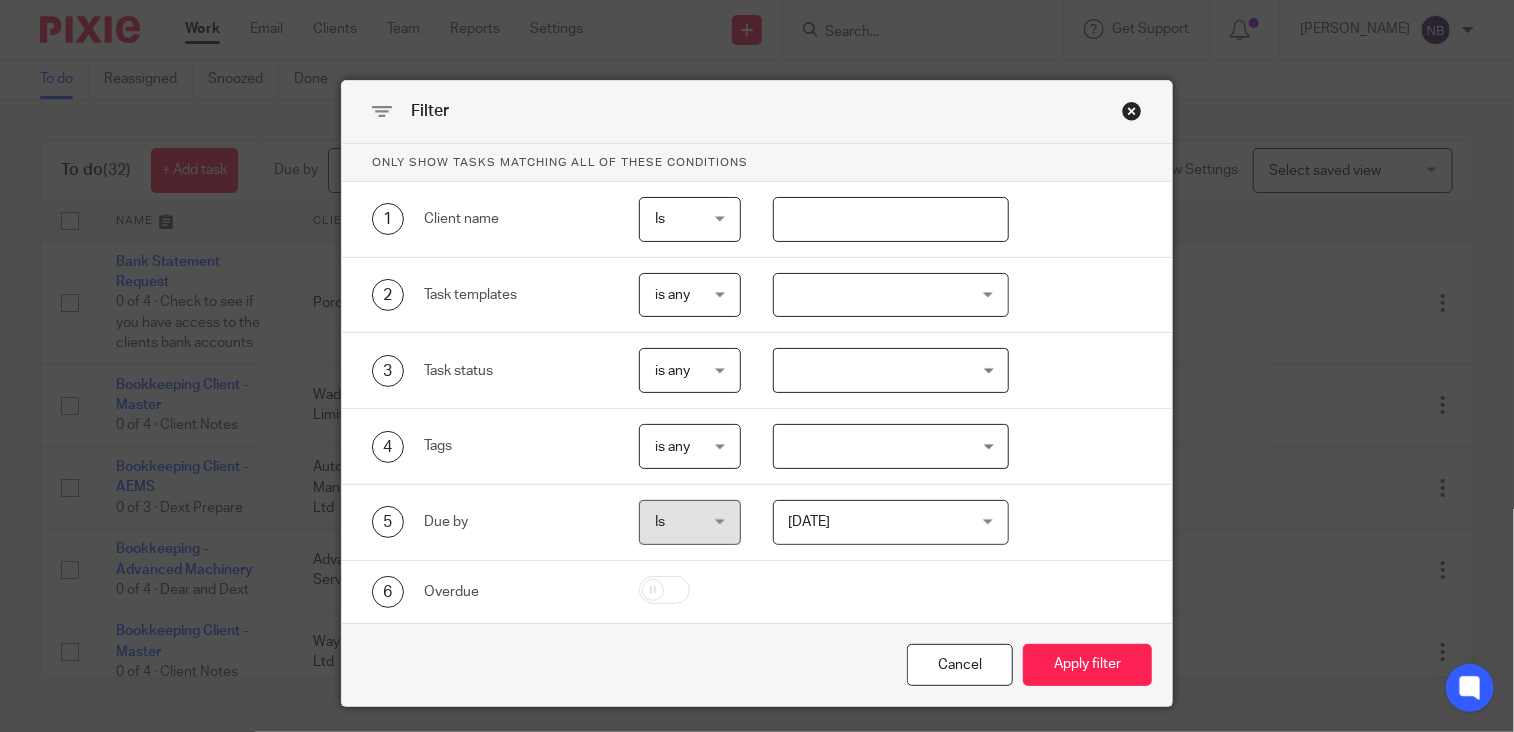 click at bounding box center (891, 219) 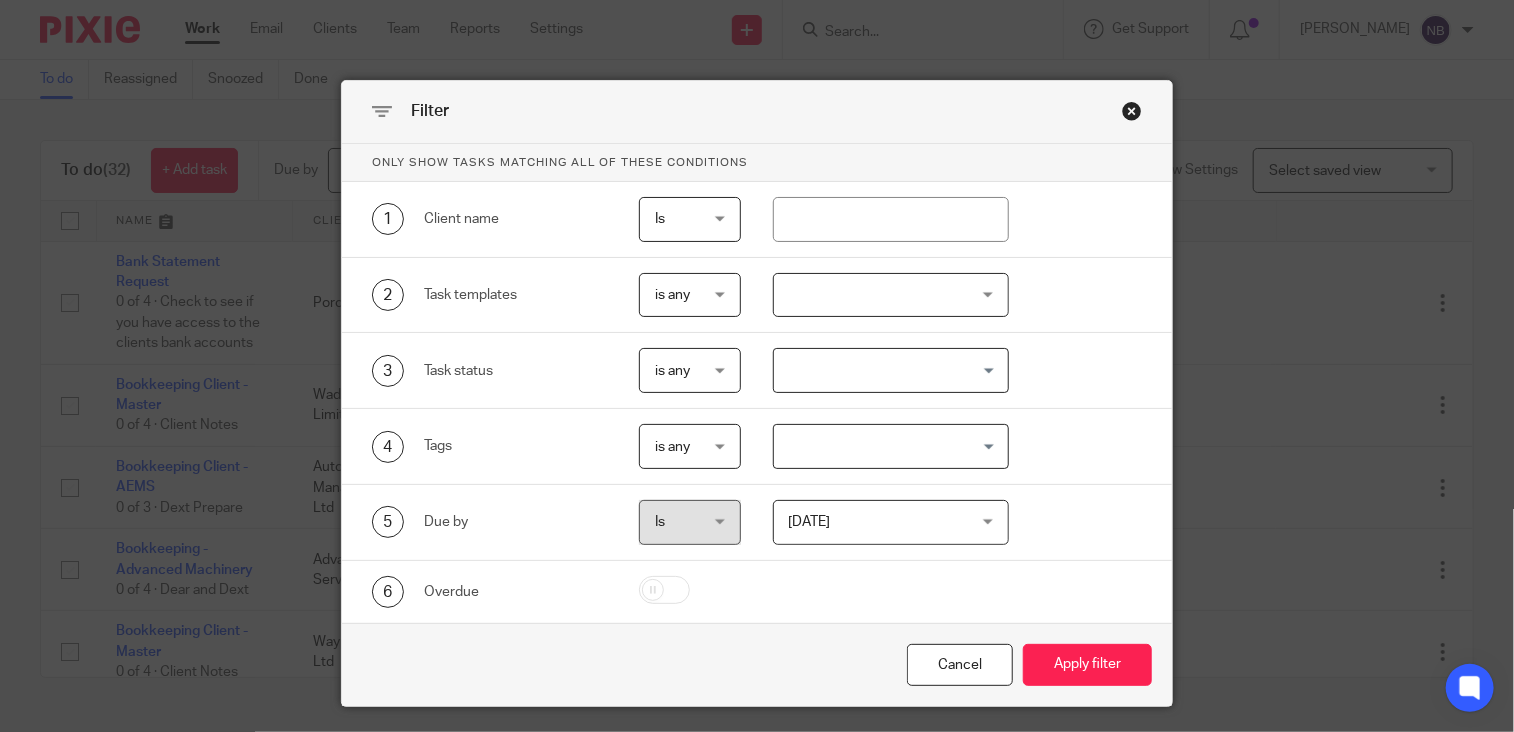 click at bounding box center [1132, 111] 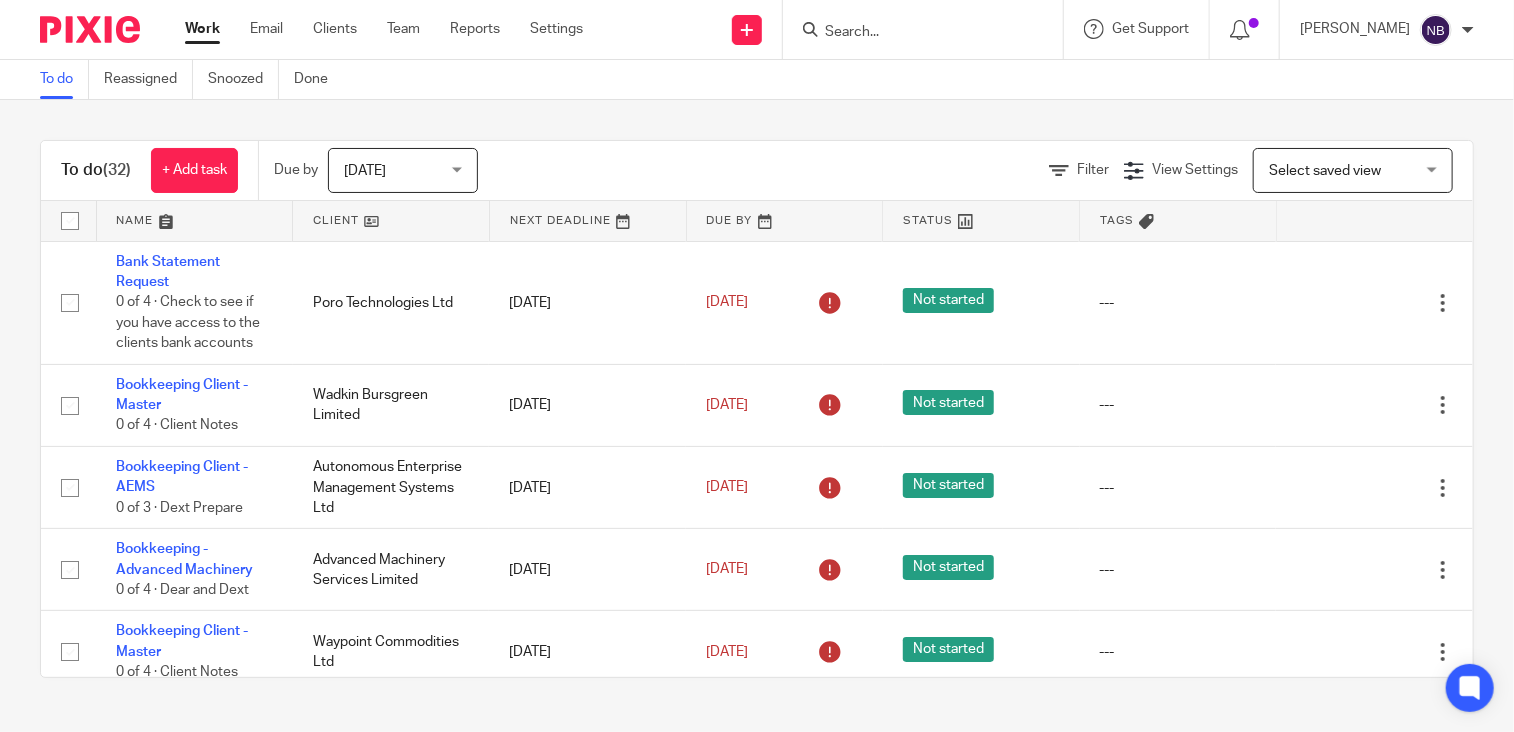 click at bounding box center (923, 29) 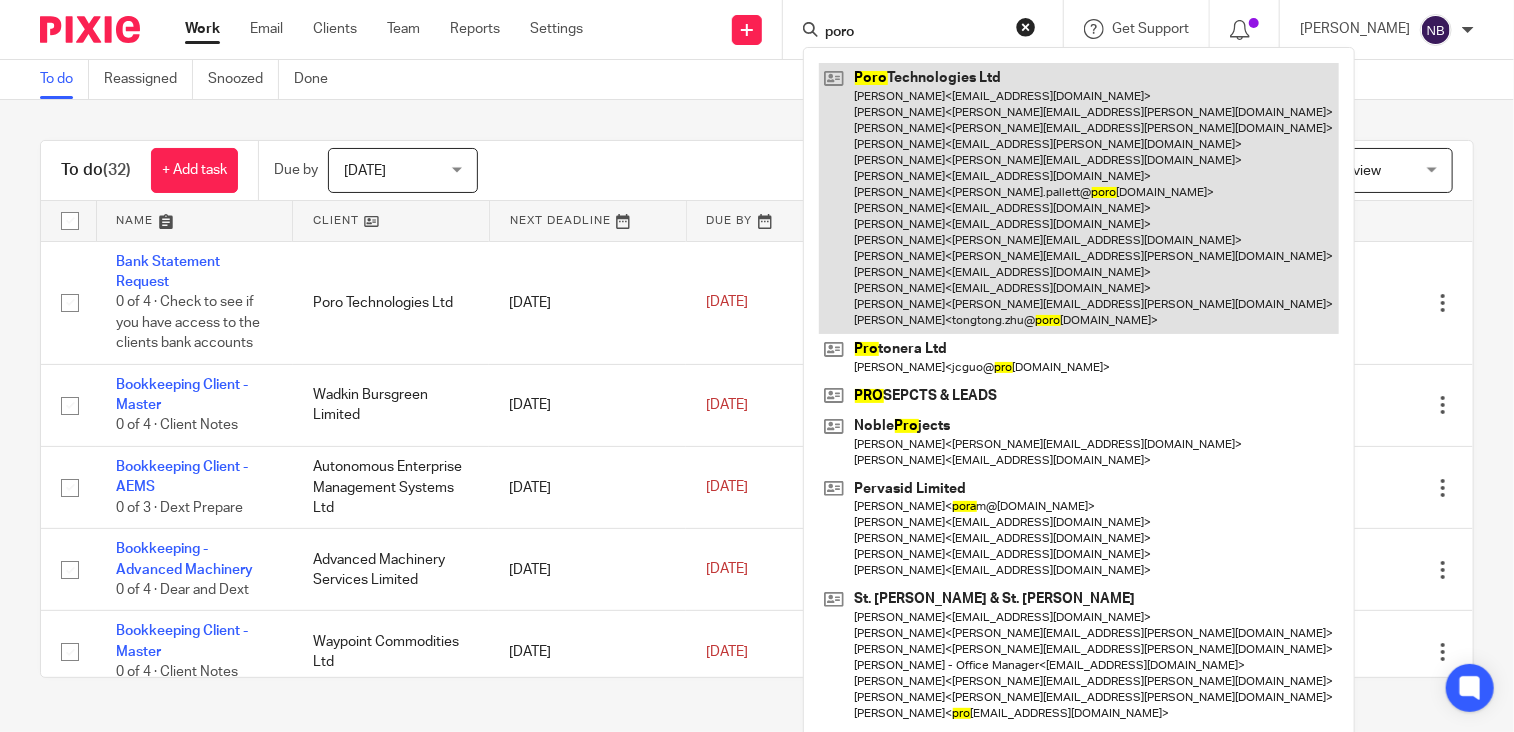 type on "poro" 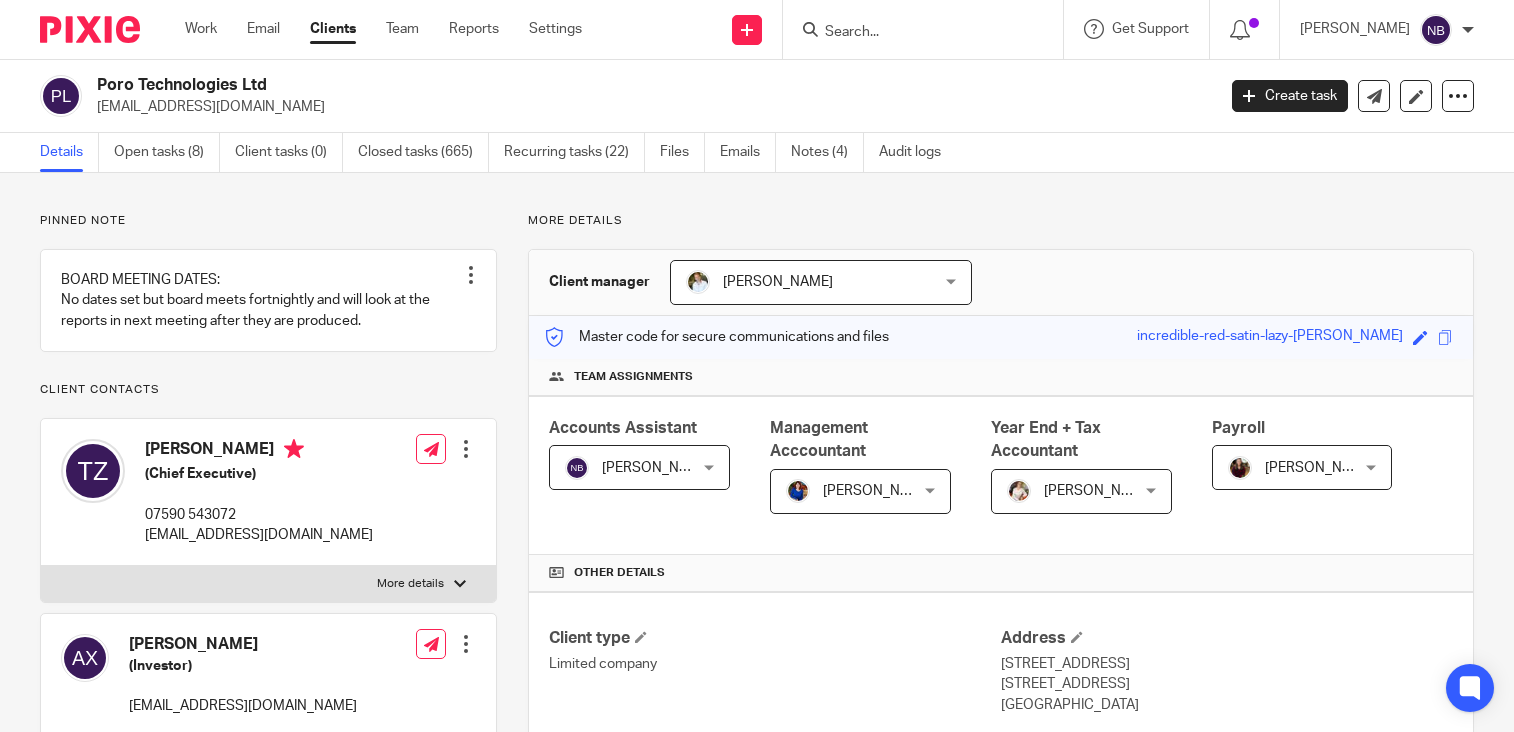 scroll, scrollTop: 0, scrollLeft: 0, axis: both 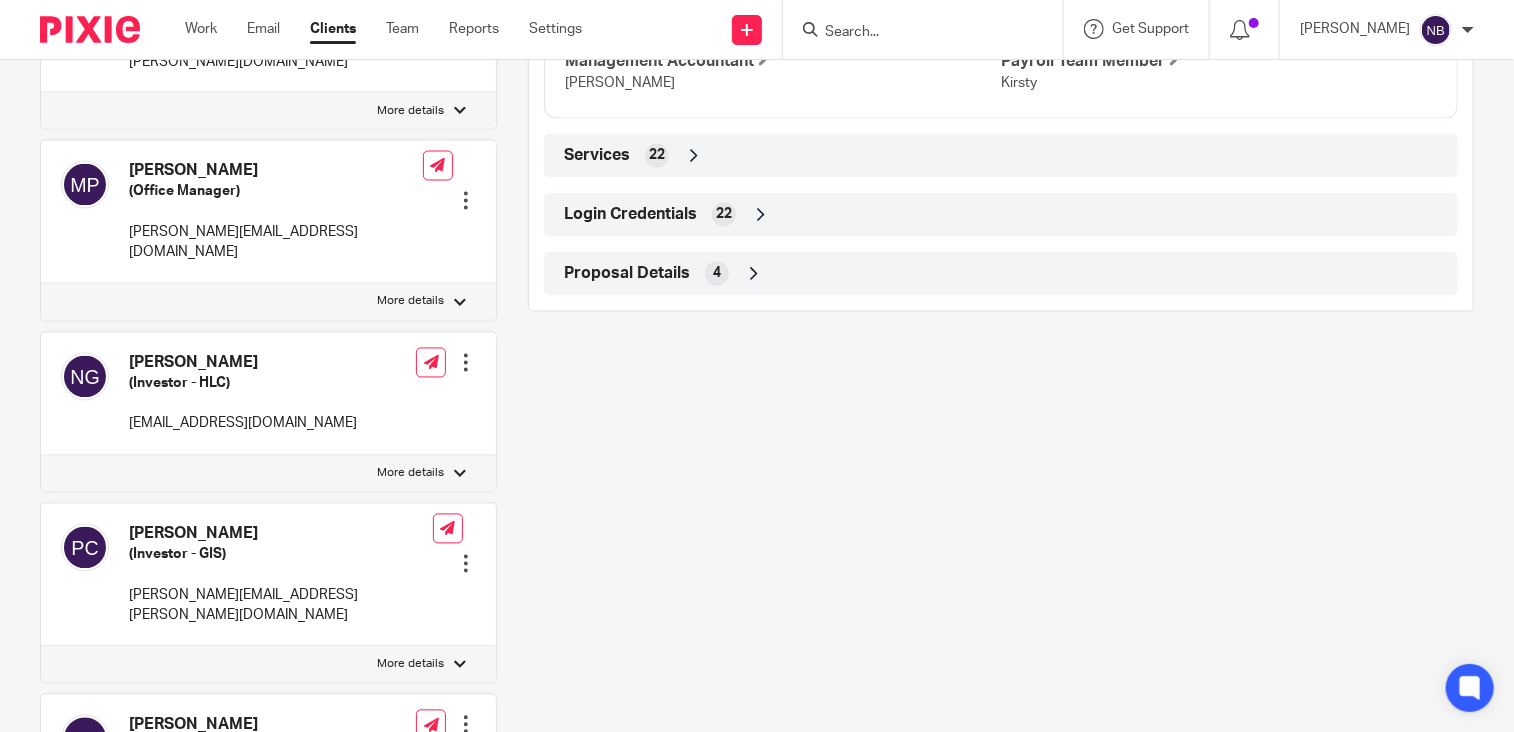 click at bounding box center [761, 215] 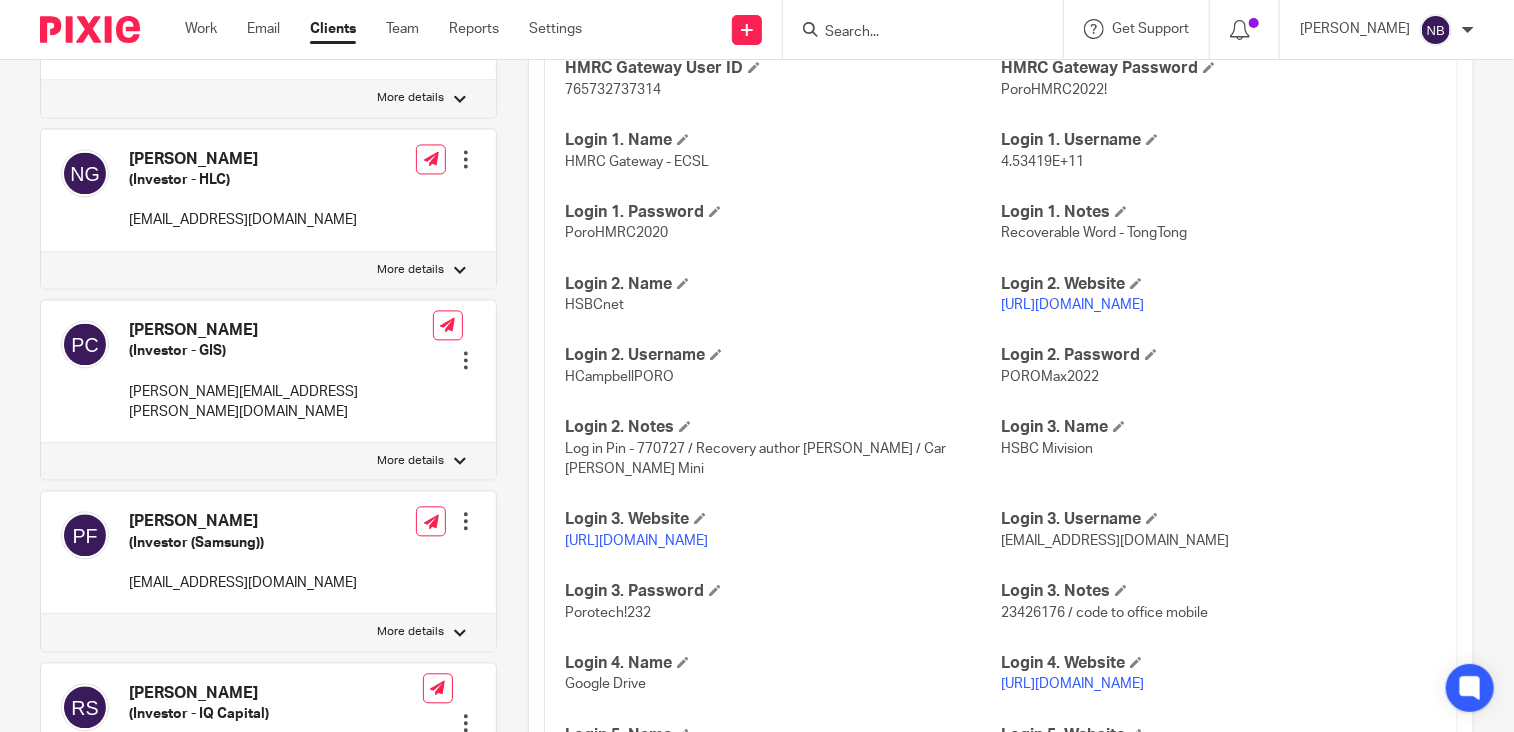 scroll, scrollTop: 1966, scrollLeft: 0, axis: vertical 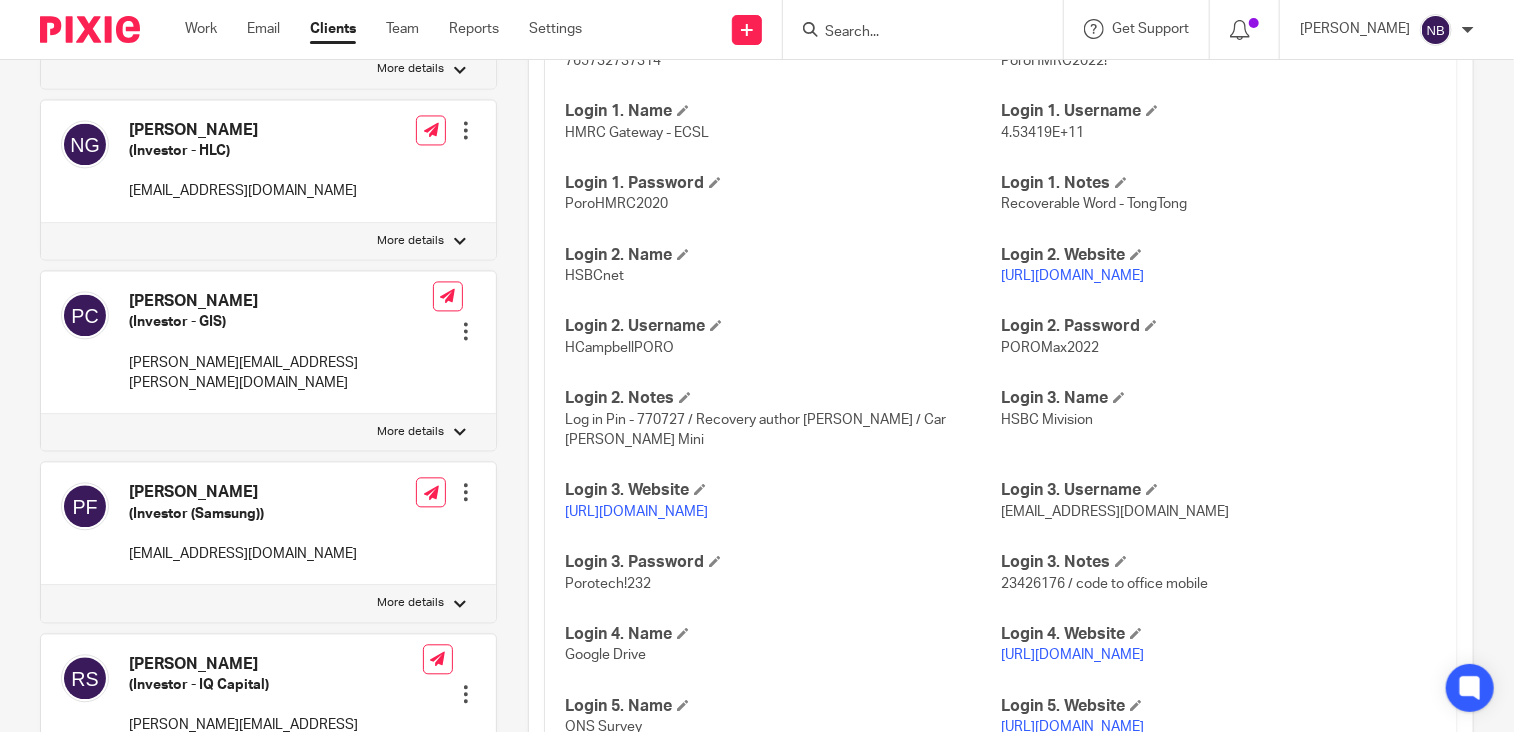 drag, startPoint x: 900, startPoint y: 531, endPoint x: 560, endPoint y: 535, distance: 340.02353 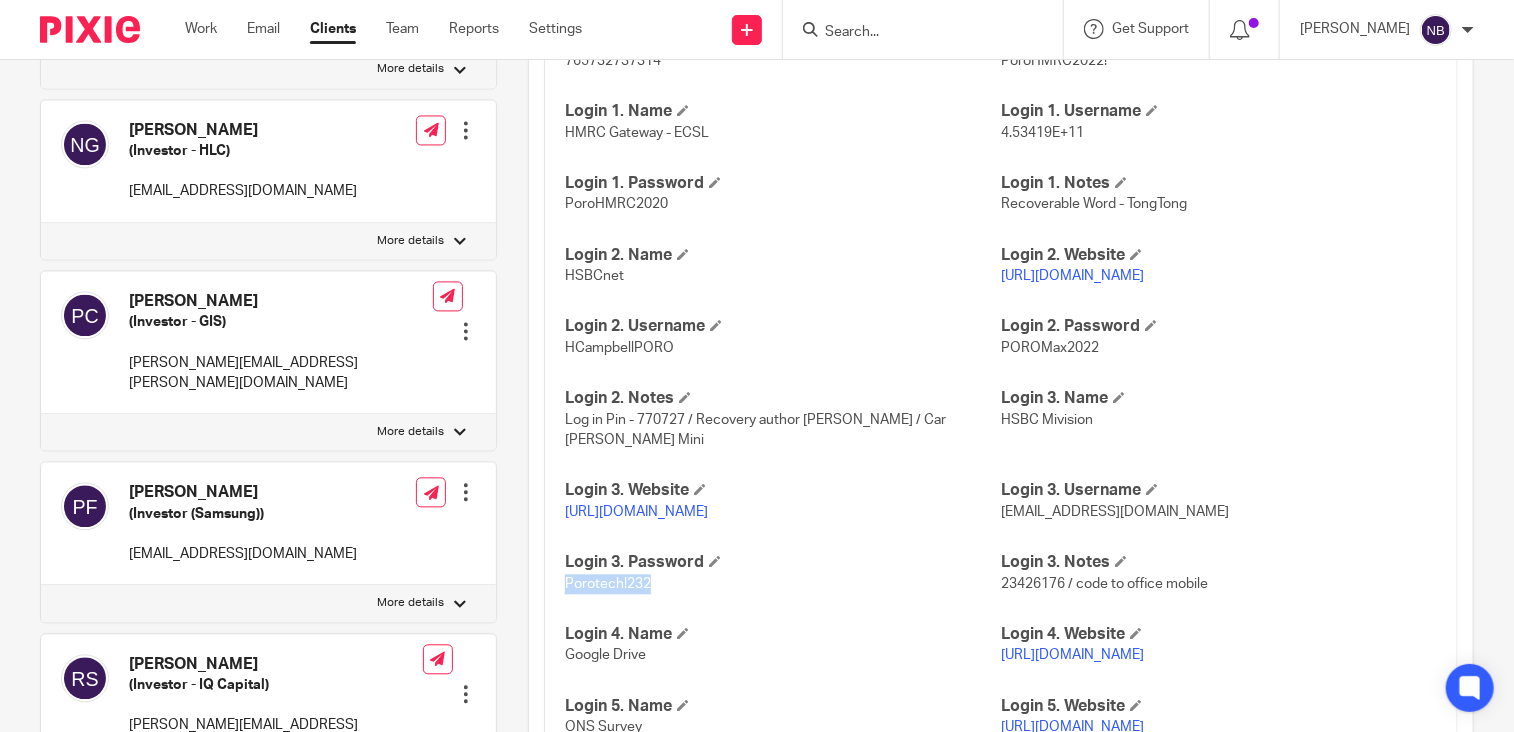 drag, startPoint x: 644, startPoint y: 604, endPoint x: 558, endPoint y: 605, distance: 86.00581 